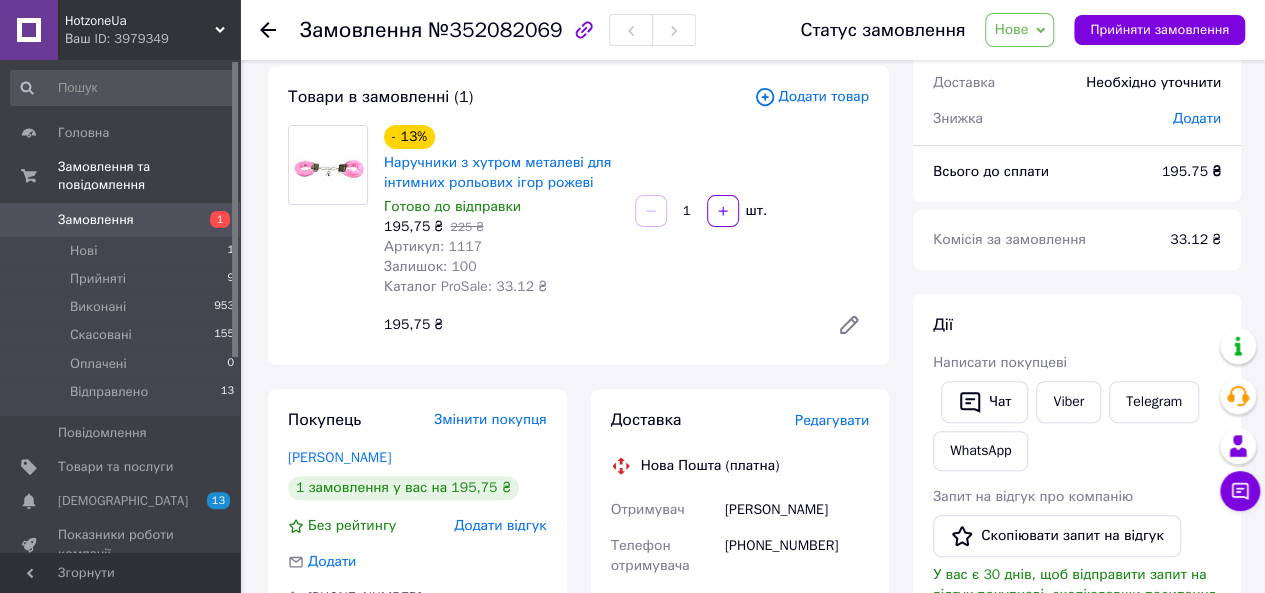 scroll, scrollTop: 300, scrollLeft: 0, axis: vertical 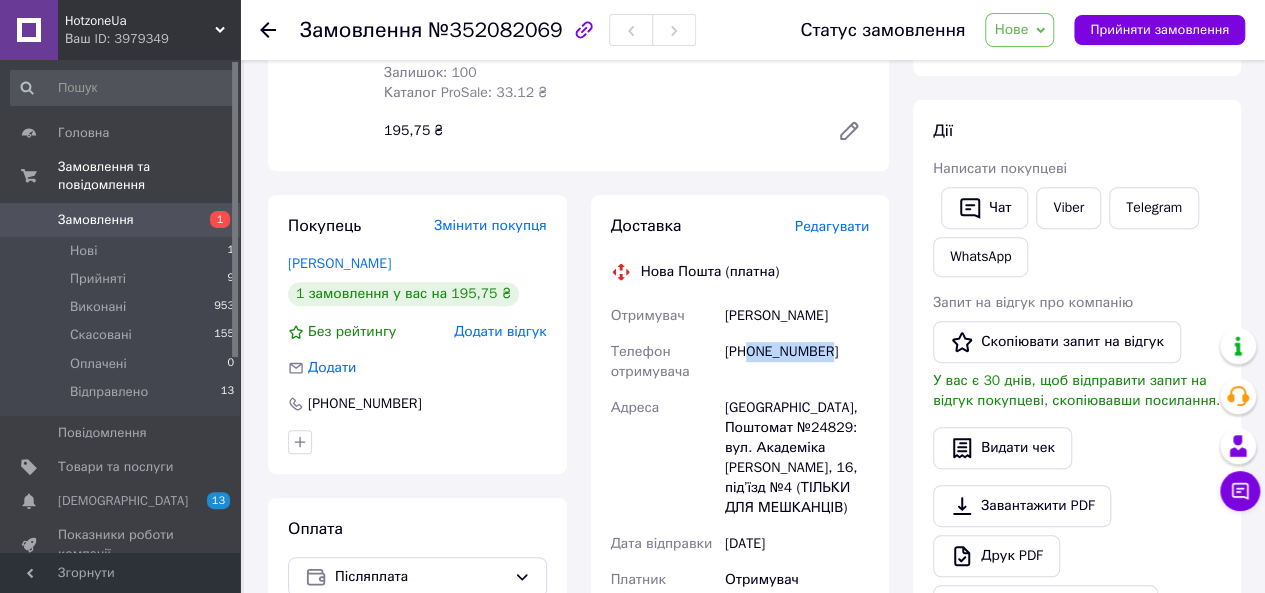 drag, startPoint x: 750, startPoint y: 353, endPoint x: 836, endPoint y: 355, distance: 86.023254 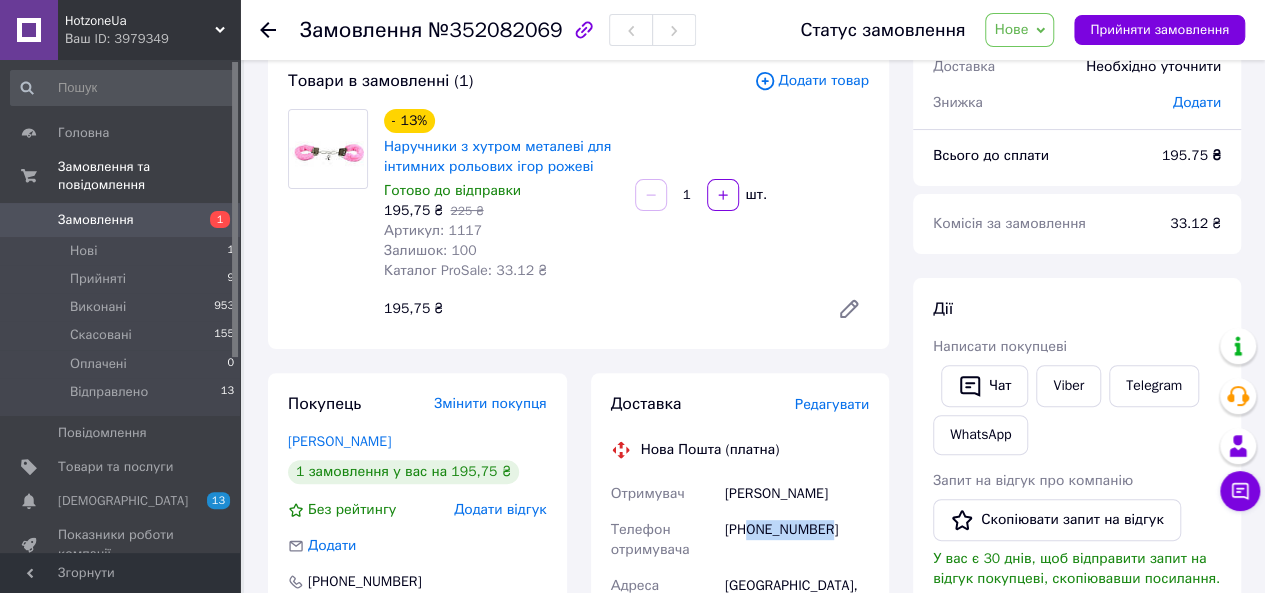 scroll, scrollTop: 0, scrollLeft: 0, axis: both 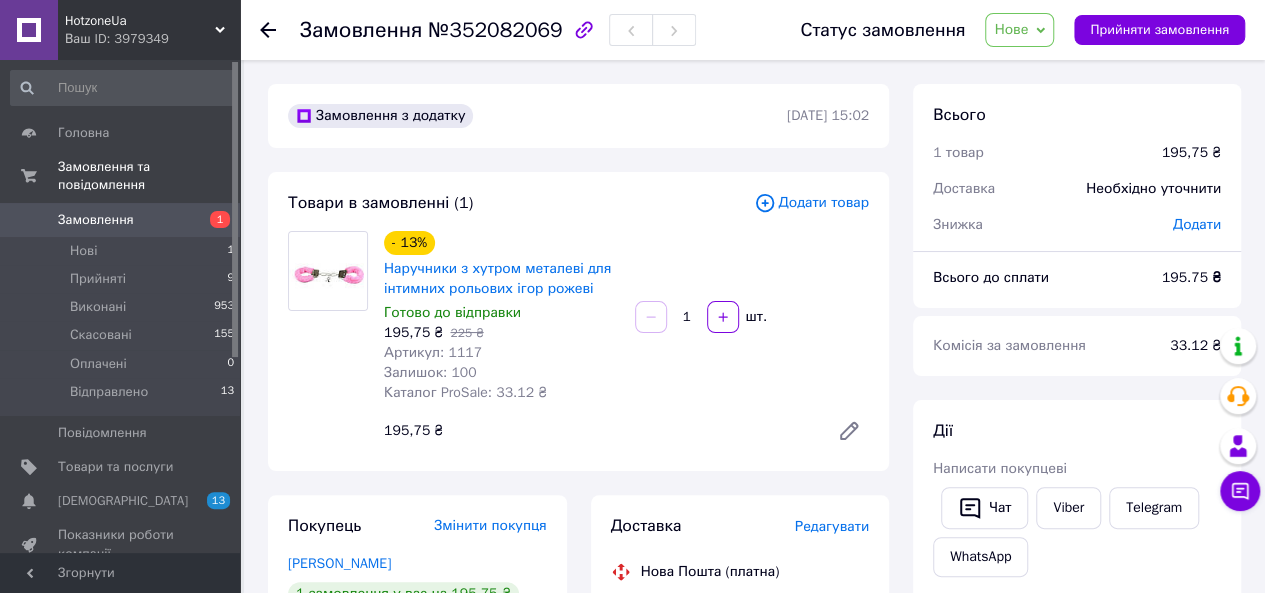 click on "- 13% Наручники з хутром металеві для інтимних рольових ігор рожеві Готово до відправки 195,75 ₴   225 ₴ Артикул: 1117 Залишок: 100 Каталог ProSale: 33.12 ₴  1   шт. 195,75 ₴" at bounding box center (626, 341) 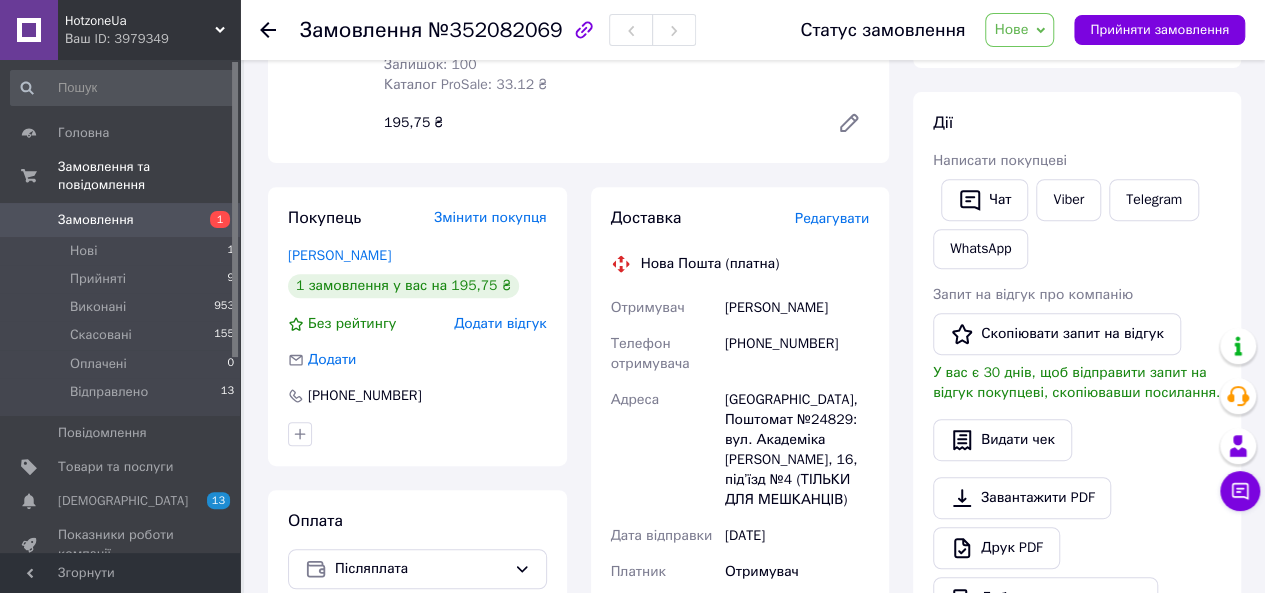 scroll, scrollTop: 200, scrollLeft: 0, axis: vertical 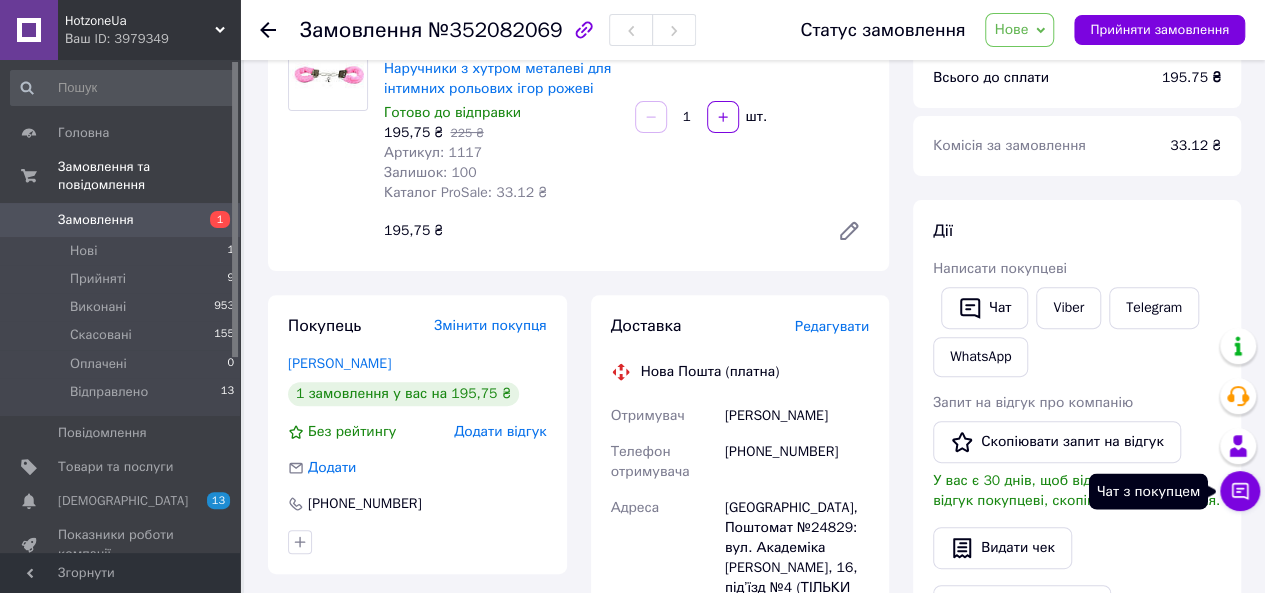 click on "Чат з покупцем" at bounding box center [1240, 491] 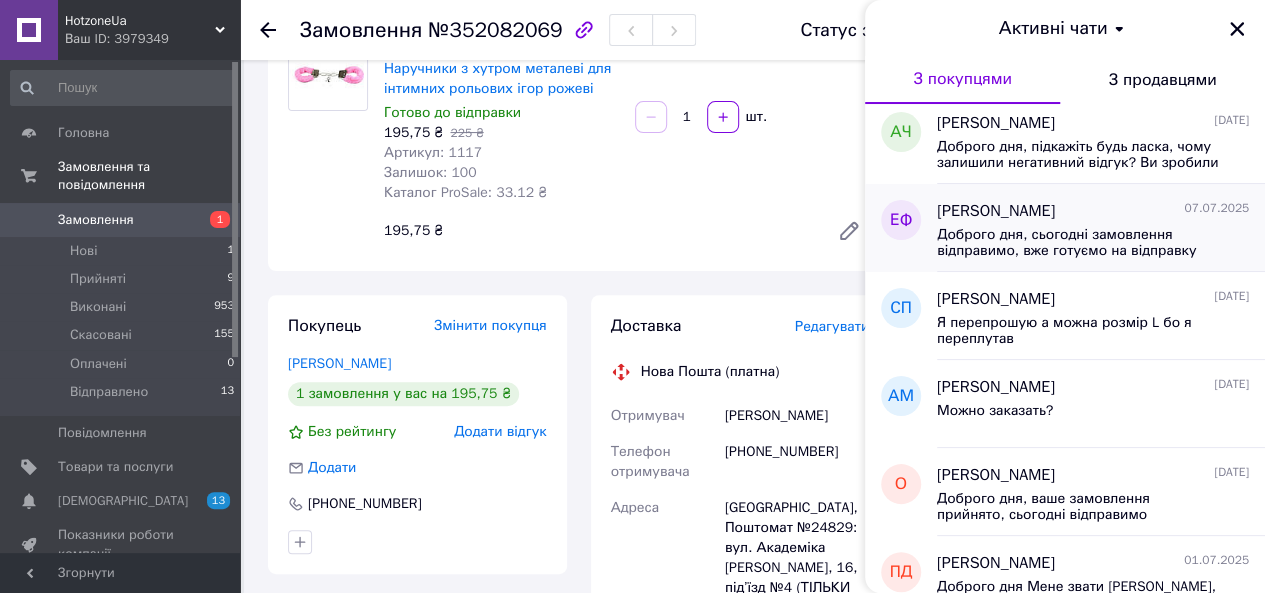 scroll, scrollTop: 400, scrollLeft: 0, axis: vertical 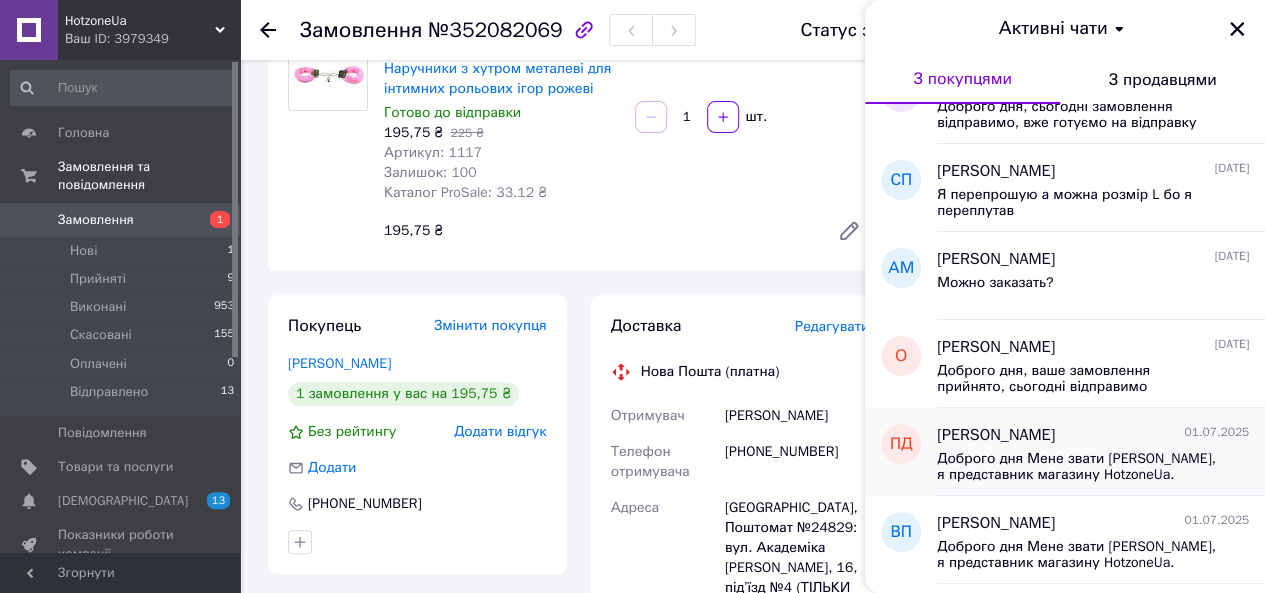 click on "Доброго дня
Мене звати [PERSON_NAME], я представник магазину HotzoneUa.
Отримали від вас замовлення на товар в чорному кольорі
Замовлення буде відправлено сьогодні
На пошті посилка буде вказана як «аксесуари».
Дуже рада, що обираєте наш магазин! Будемо безмежно вдячні за відгук! Гарного і мирного вам дня ❤️" at bounding box center [1079, 467] 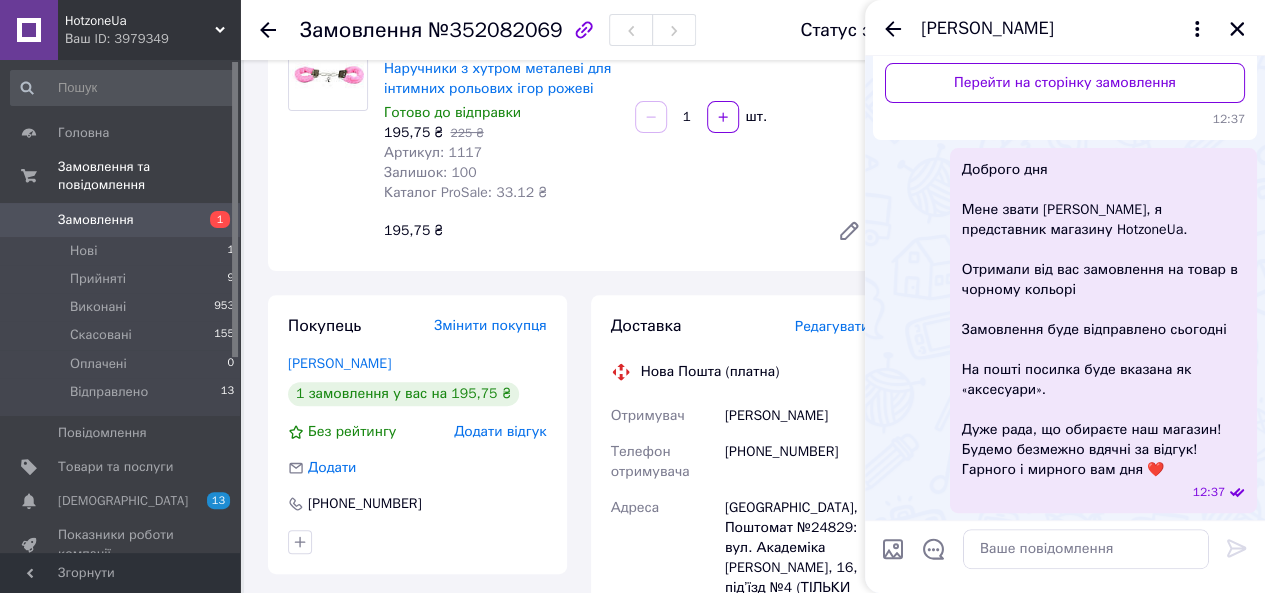 scroll, scrollTop: 163, scrollLeft: 0, axis: vertical 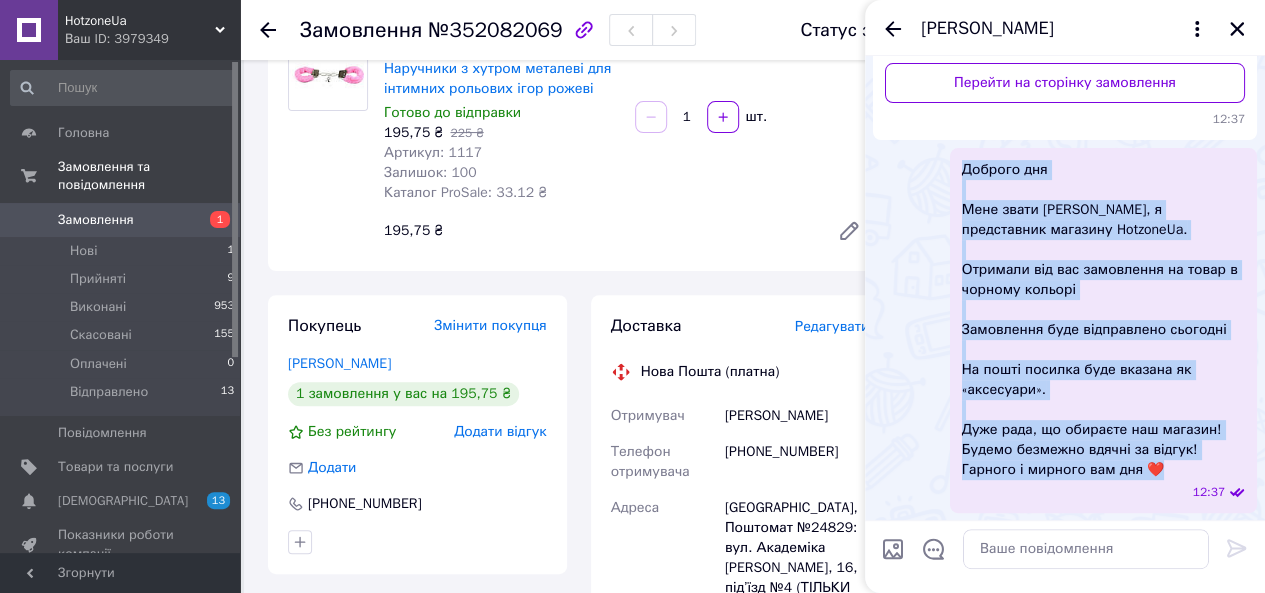 drag, startPoint x: 961, startPoint y: 268, endPoint x: 1223, endPoint y: 469, distance: 330.21964 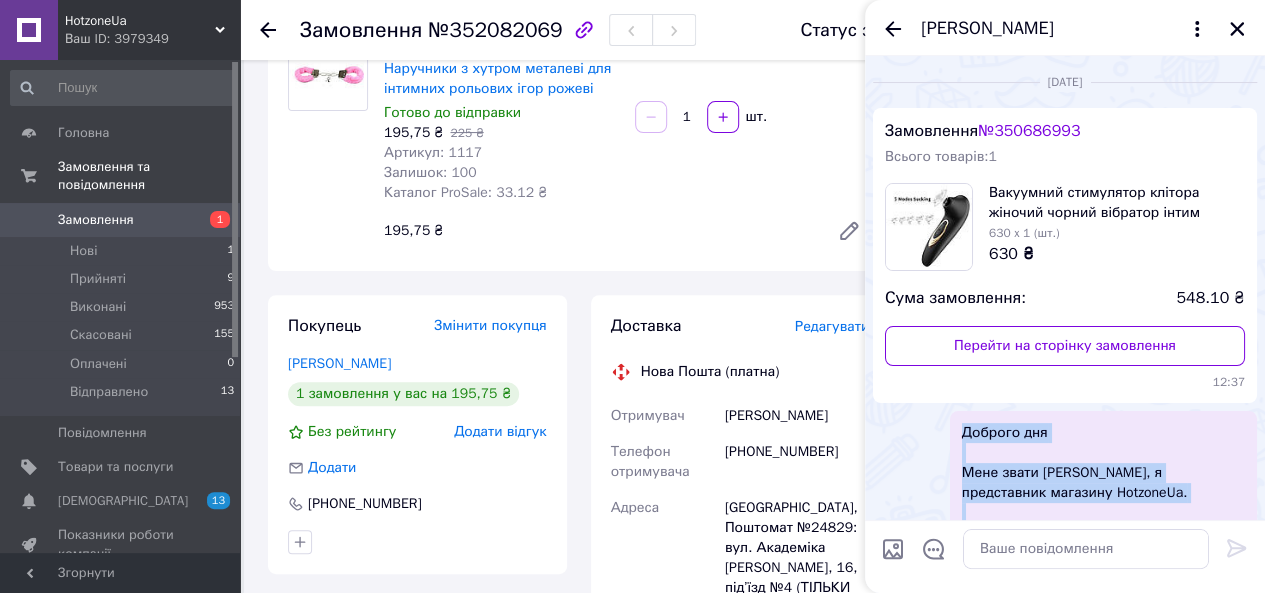 scroll, scrollTop: 100, scrollLeft: 0, axis: vertical 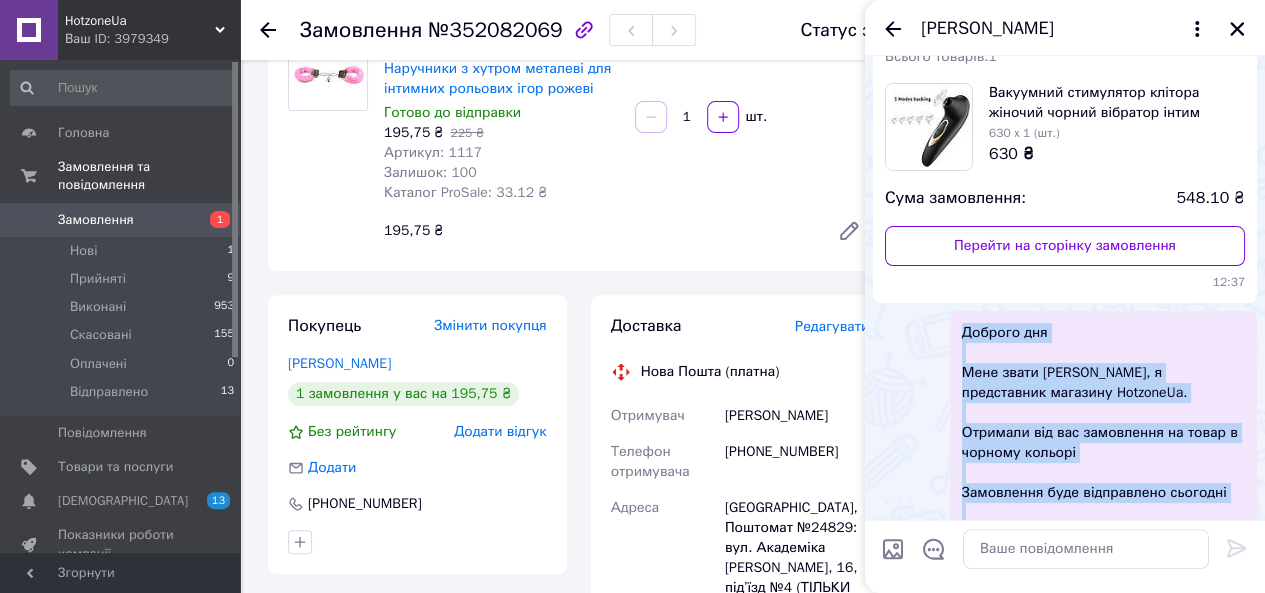 copy on "Доброго дня Мене звати Анастасія, я представник магазину HotzoneUa. Отримали від вас замовлення на товар в чорному кольорі Замовлення буде відправлено сьогодні На пошті посилка буде вказана як «аксесуари». Дуже рада, що обираєте наш магазин! Будемо безмежно вдячні за відгук! Гарного і мирного вам дня ❤️" 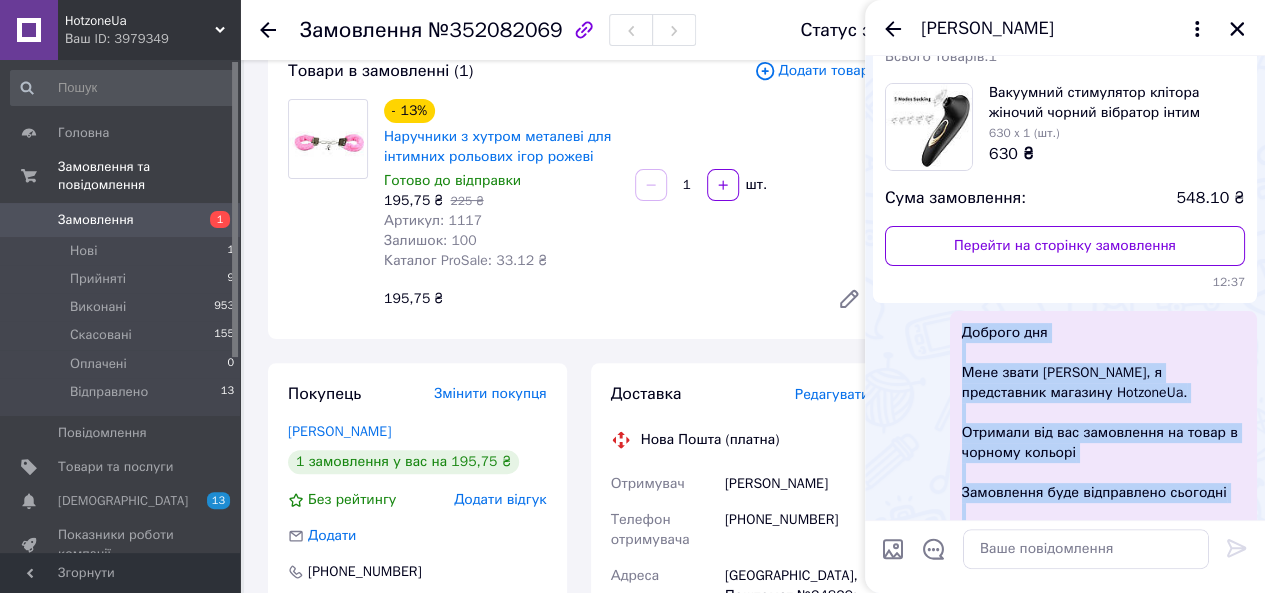 scroll, scrollTop: 0, scrollLeft: 0, axis: both 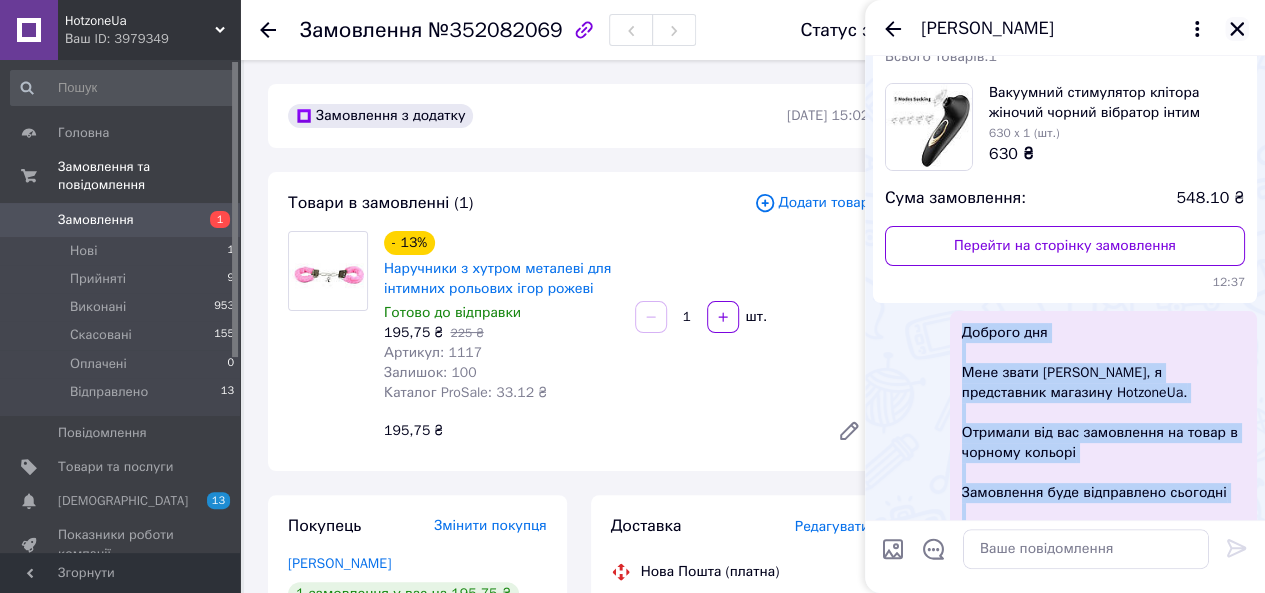 click 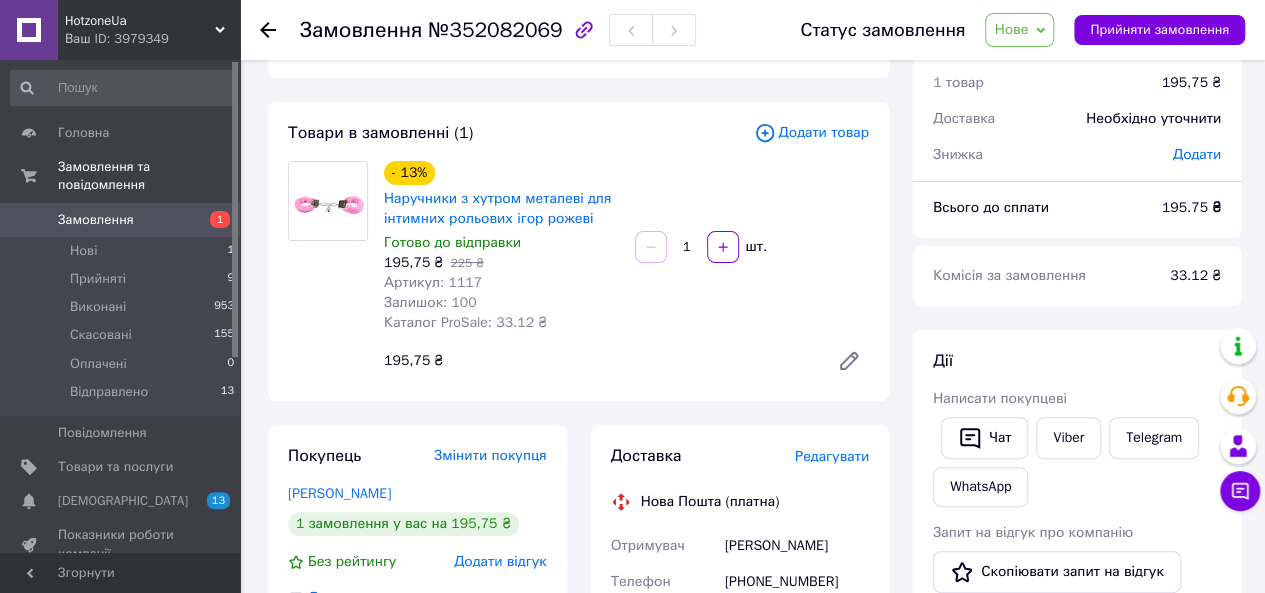 scroll, scrollTop: 100, scrollLeft: 0, axis: vertical 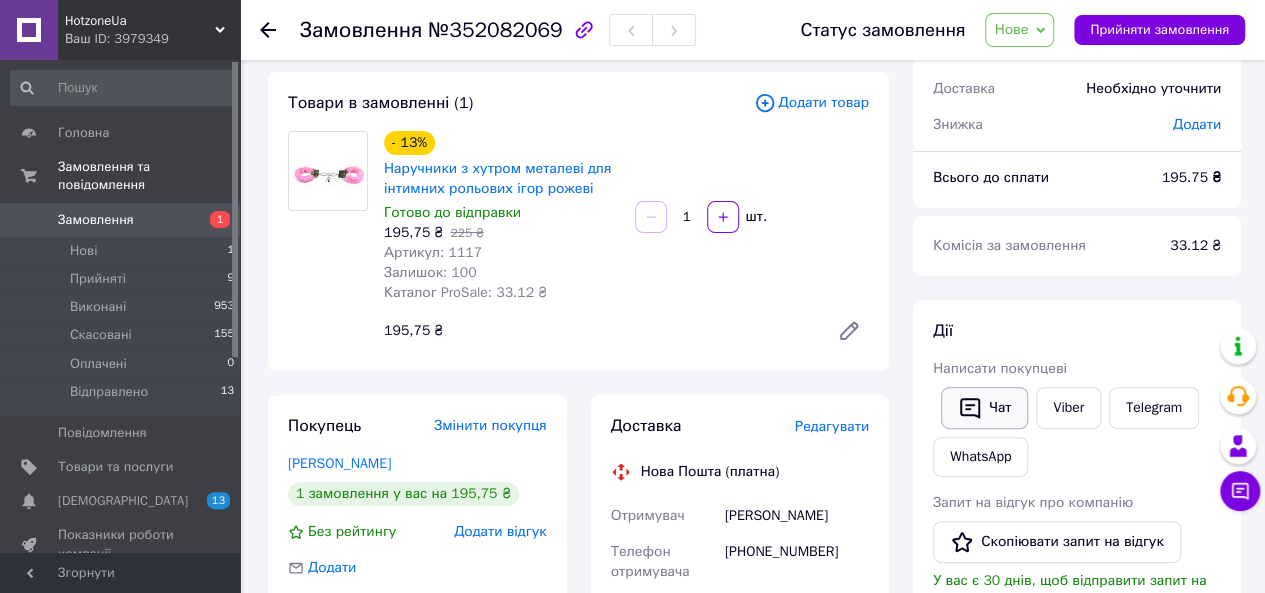 click on "Чат" at bounding box center [984, 408] 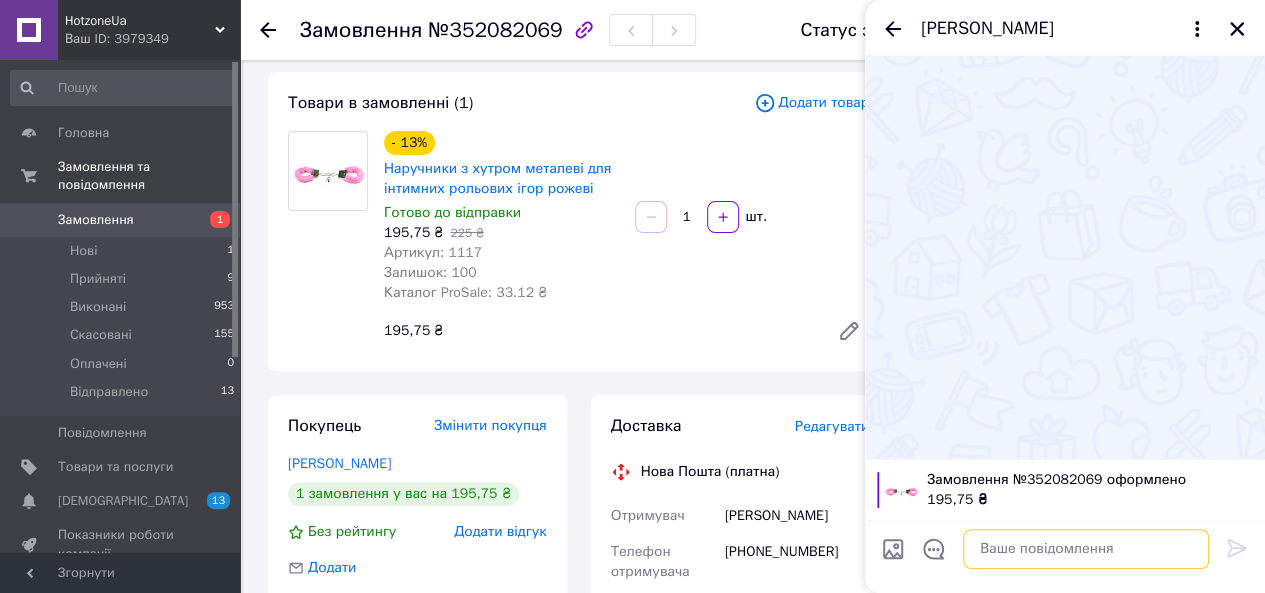 click at bounding box center (1086, 549) 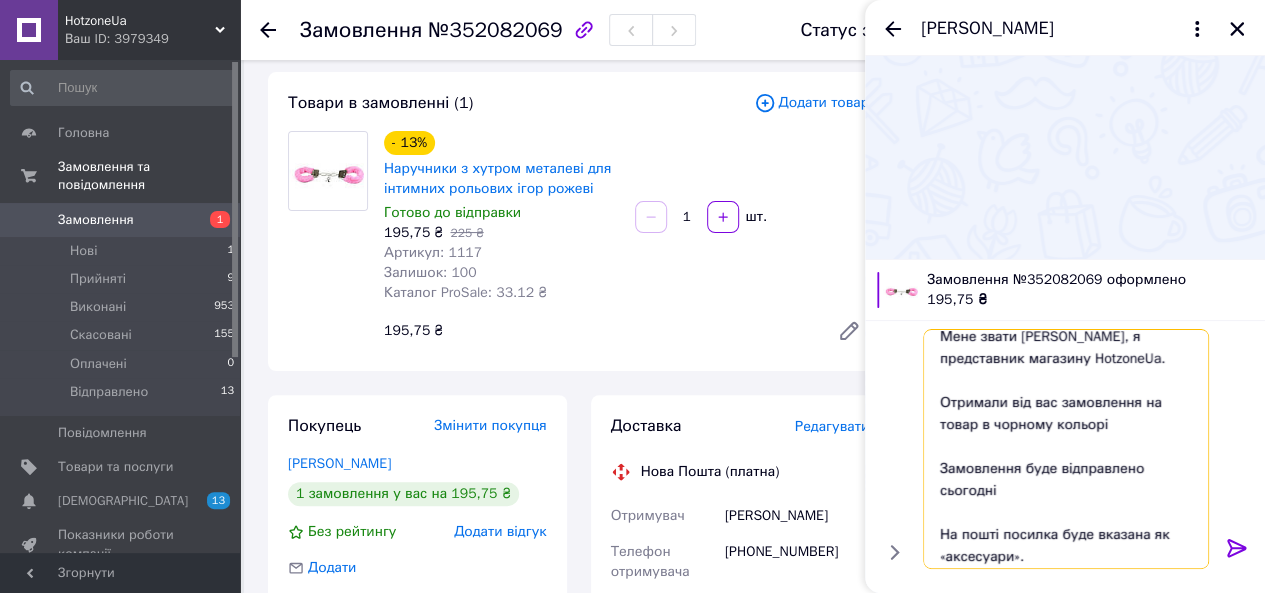 scroll, scrollTop: 100, scrollLeft: 0, axis: vertical 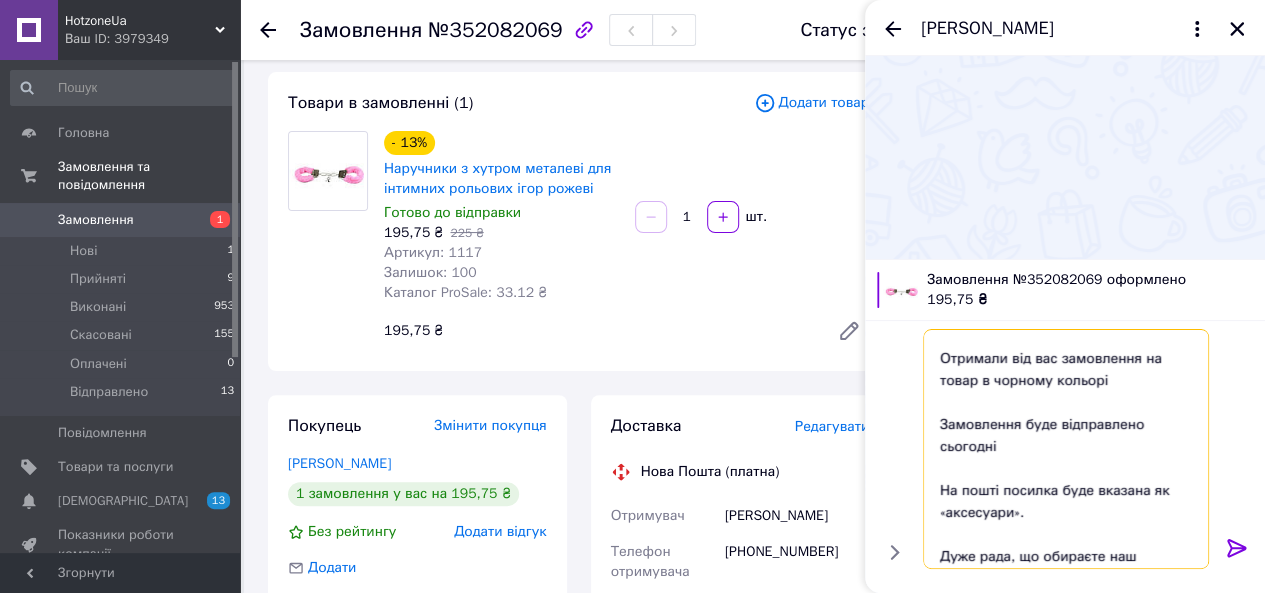 click on "Доброго дня
Мене звати [PERSON_NAME], я представник магазину HotzoneUa.
Отримали від вас замовлення на товар в чорному кольорі
Замовлення буде відправлено сьогодні
На пошті посилка буде вказана як «аксесуари».
Дуже рада, що обираєте наш магазин! Будемо безмежно вдячні за відгук! Гарного і мирного вам дня ❤️" at bounding box center [1066, 449] 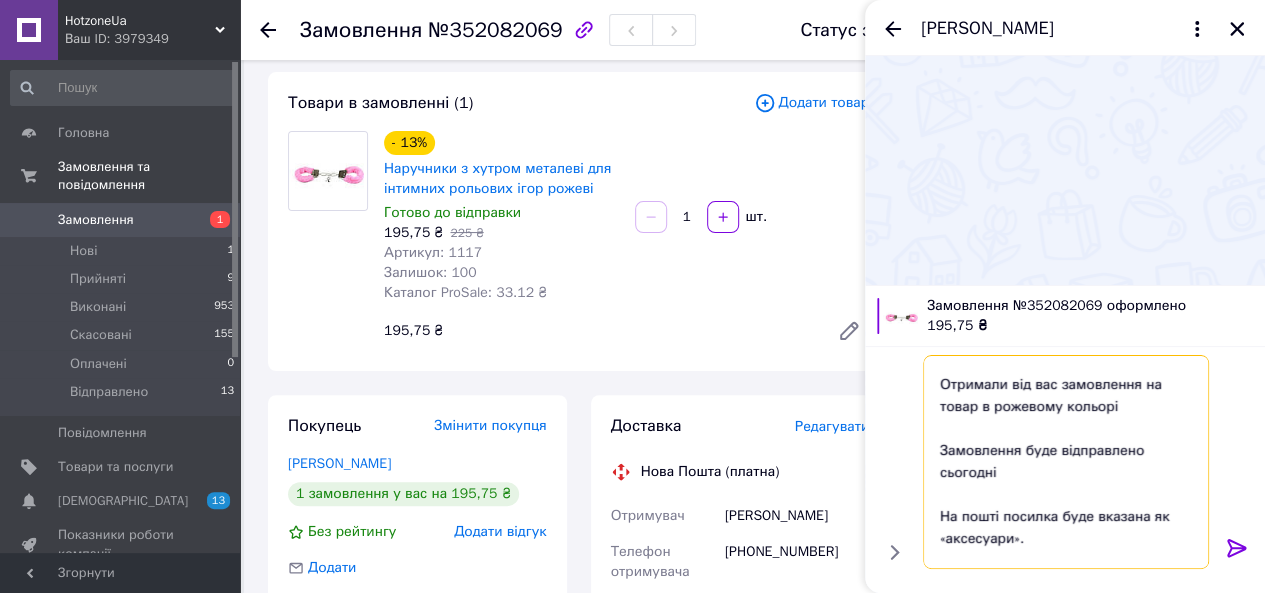click on "Доброго дня
Мене звати Анастасія, я представник магазину HotzoneUa.
Отримали від вас замовлення на товар в рожевому кольорі
Замовлення буде відправлено сьогодні
На пошті посилка буде вказана як «аксесуари».
Дуже рада, що обираєте наш магазин! Будемо безмежно вдячні за відгук! Гарного і мирного вам дня ❤️" at bounding box center [1066, 462] 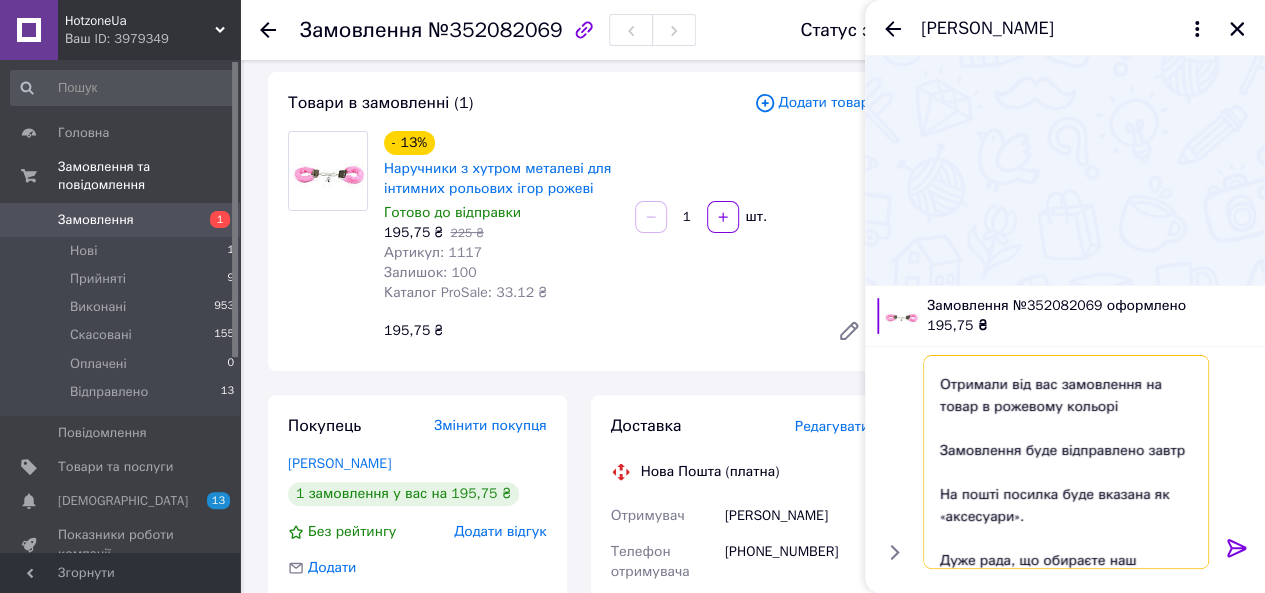 type on "Доброго дня
Мене звати [PERSON_NAME], я представник магазину HotzoneUa.
Отримали від вас замовлення на товар в рожевому кольорі
Замовлення буде відправлено завтра
На пошті посилка буде вказана як «аксесуари».
Дуже рада, що обираєте наш магазин! Будемо безмежно вдячні за відгук! Гарного і мирного вам дня ❤️" 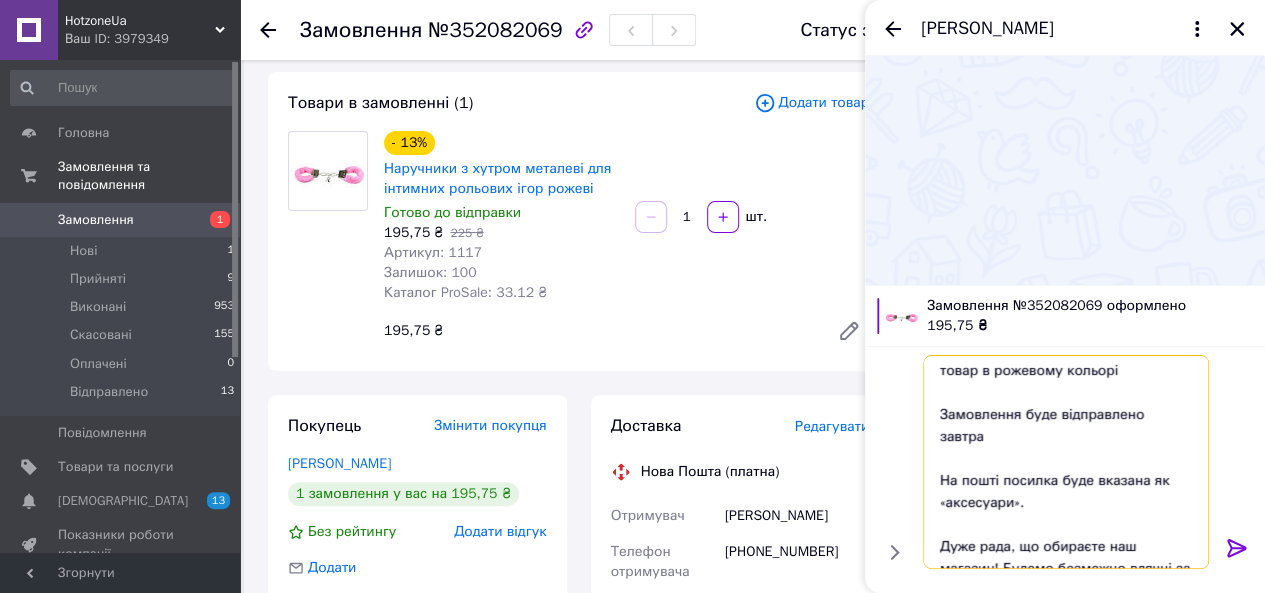 scroll, scrollTop: 155, scrollLeft: 0, axis: vertical 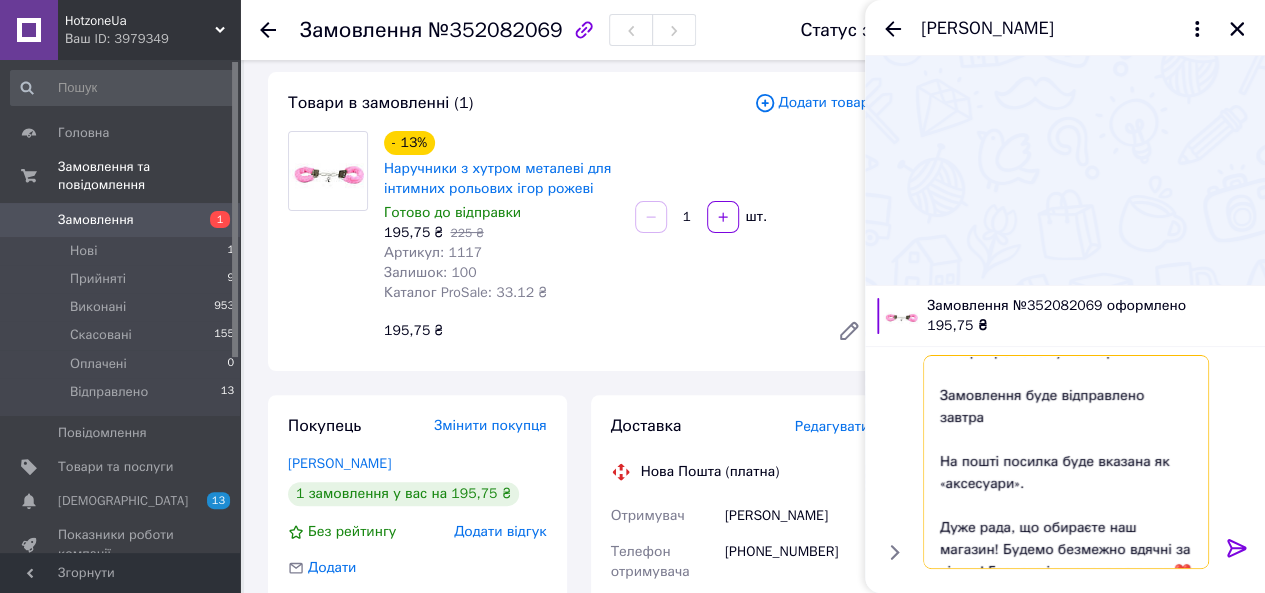 type 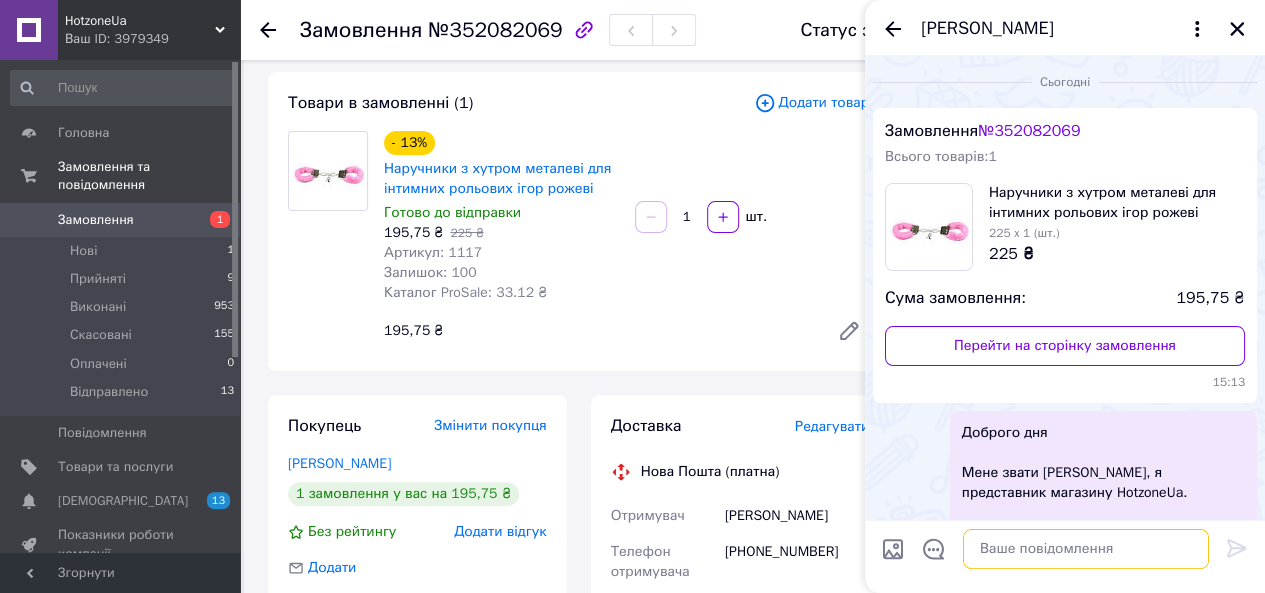 scroll, scrollTop: 0, scrollLeft: 0, axis: both 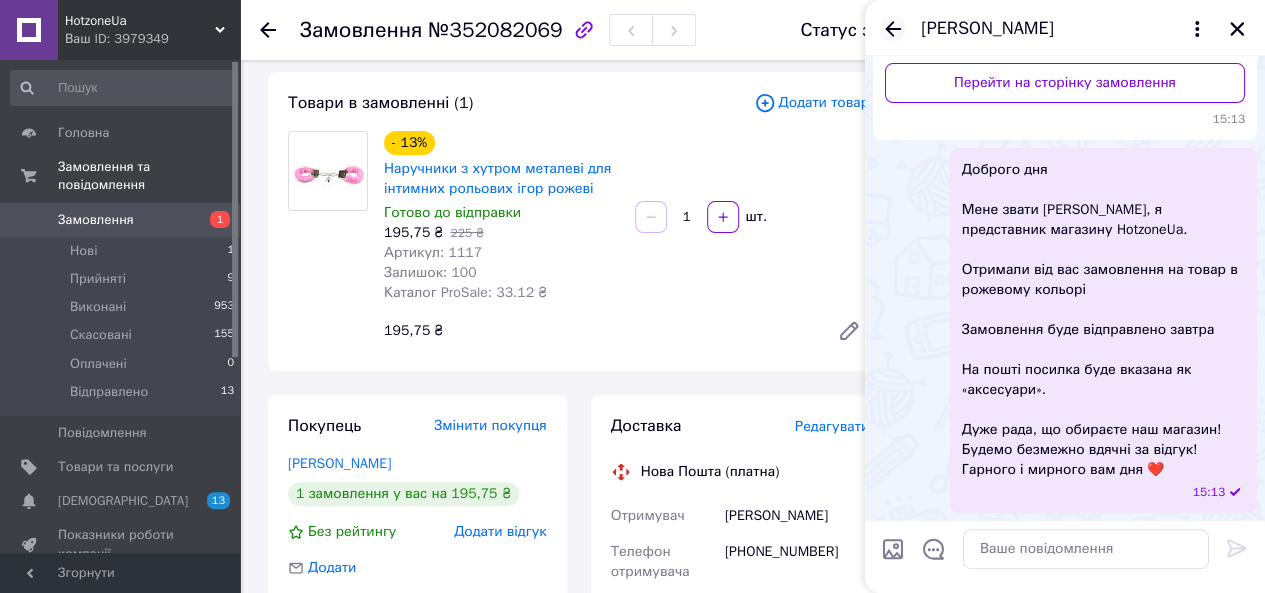click 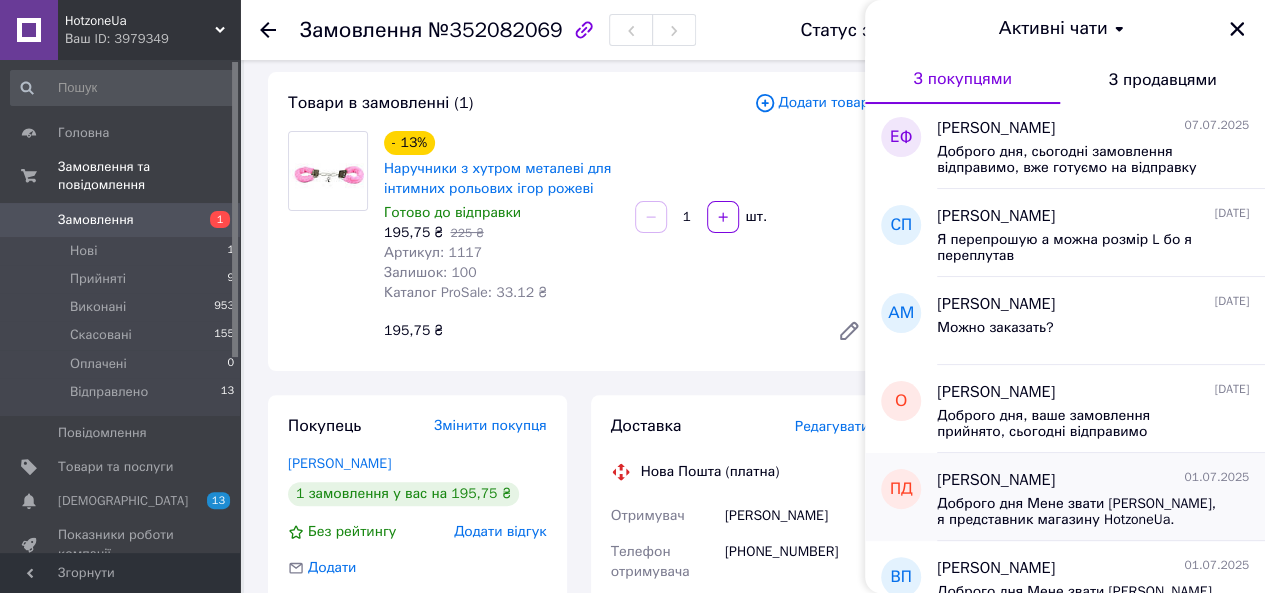 scroll, scrollTop: 400, scrollLeft: 0, axis: vertical 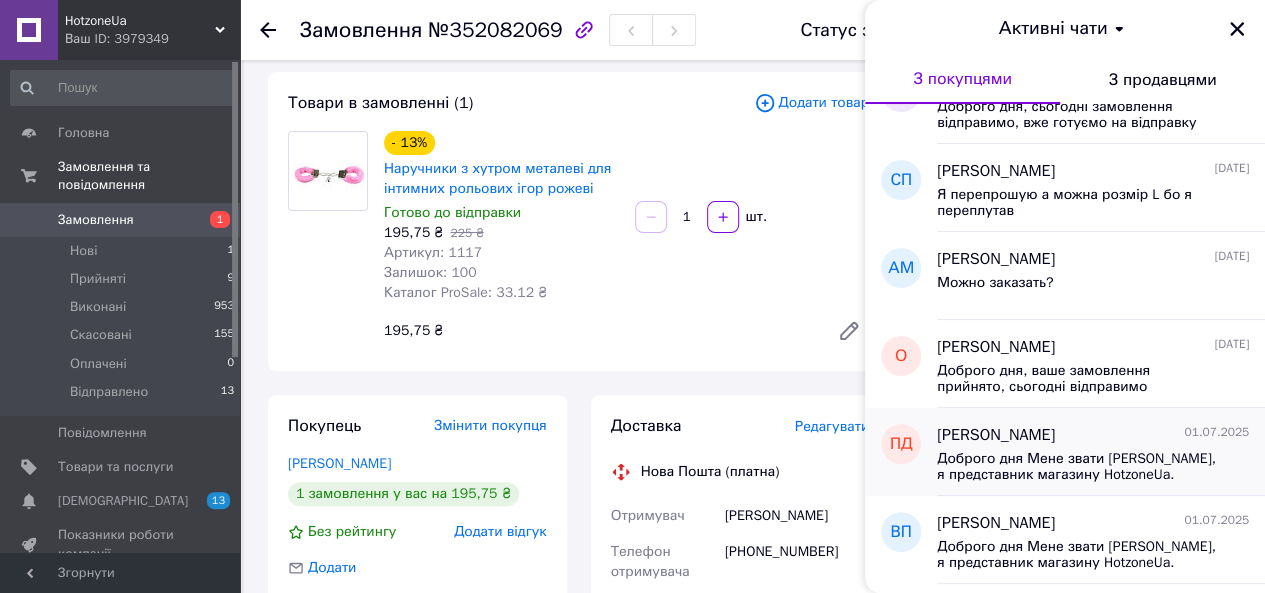 click on "Павло Дончак 01.07.2025 Доброго дня
Мене звати Анастасія, я представник магазину HotzoneUa.
Отримали від вас замовлення на товар в чорному кольорі
Замовлення буде відправлено сьогодні
На пошті посилка буде вказана як «аксесуари».
Дуже рада, що обираєте наш магазин! Будемо безмежно вдячні за відгук! Гарного і мирного вам дня ❤️" at bounding box center [1101, 452] 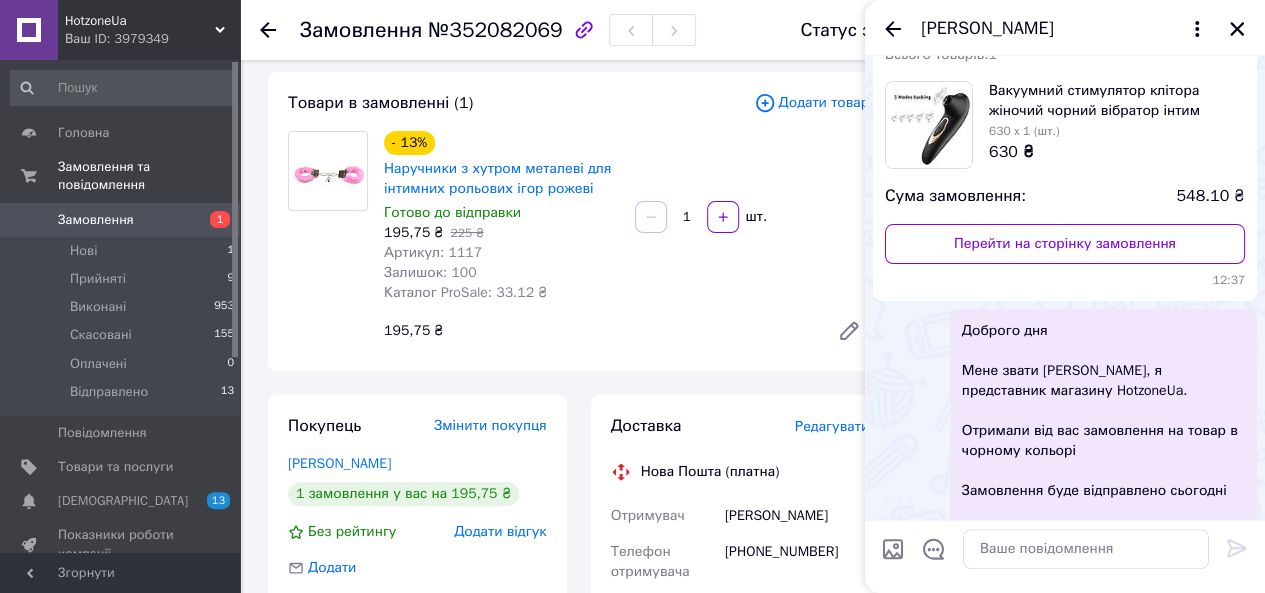 scroll, scrollTop: 0, scrollLeft: 0, axis: both 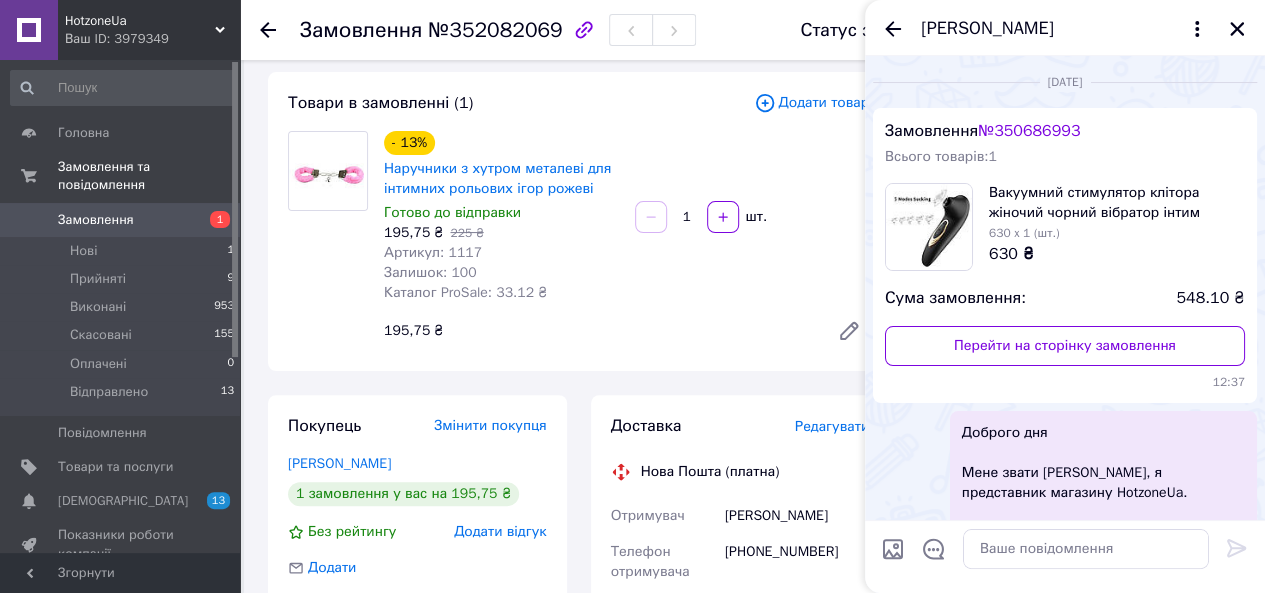 click on "№ 350686993" at bounding box center [1029, 131] 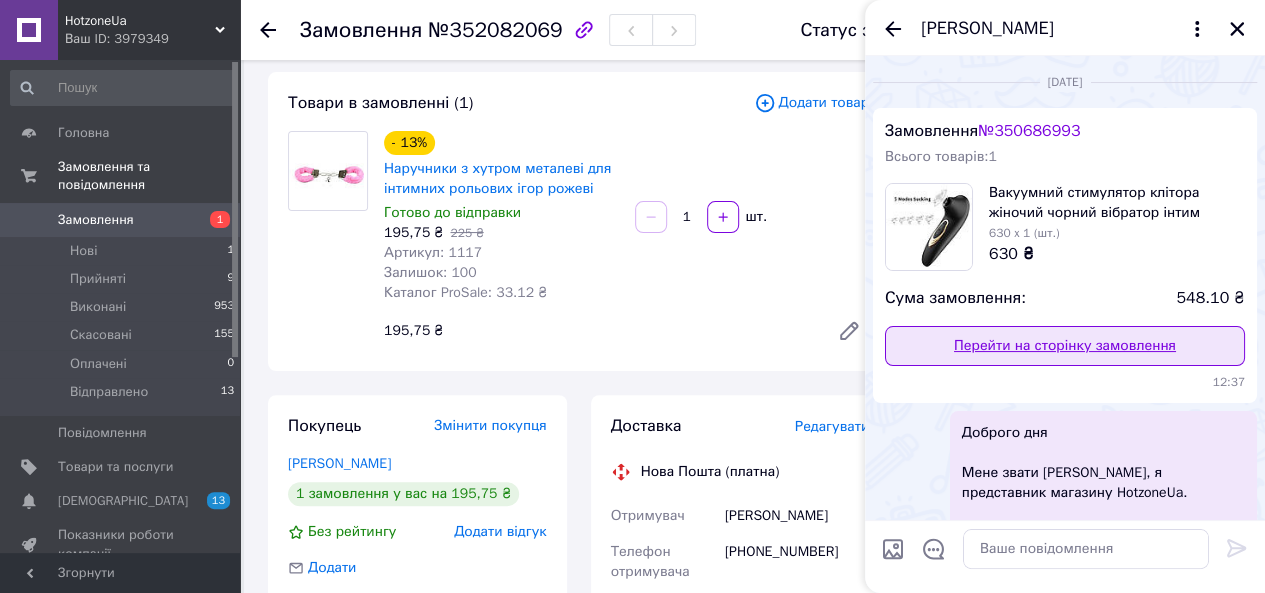 click on "Перейти на сторінку замовлення" at bounding box center (1065, 346) 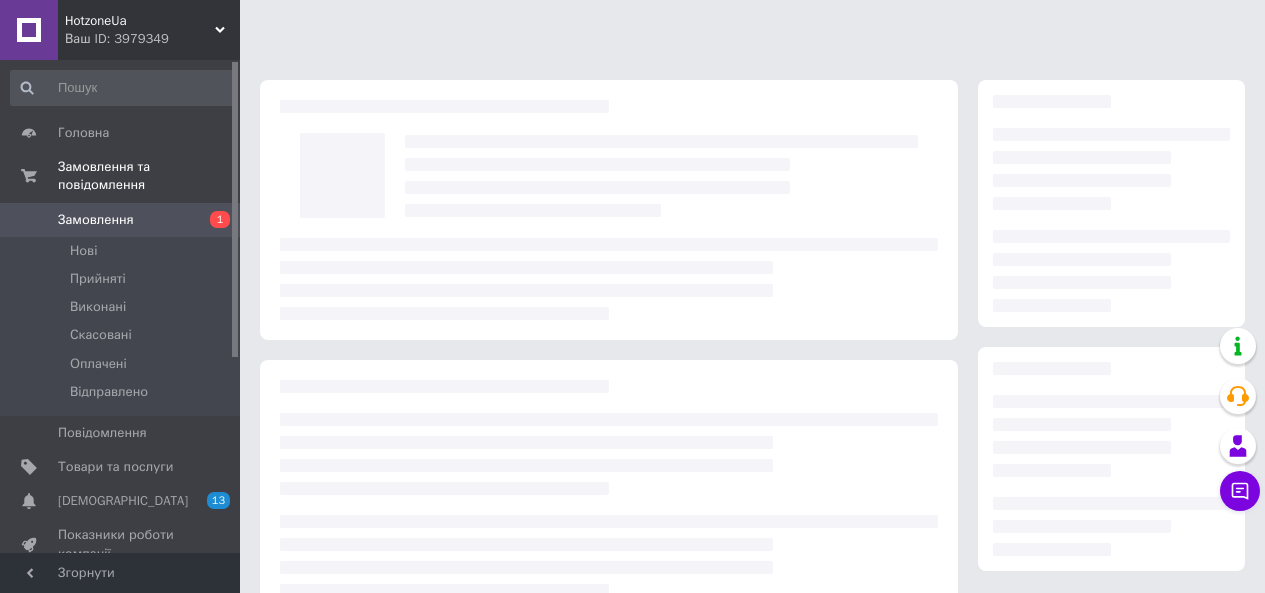 scroll, scrollTop: 0, scrollLeft: 0, axis: both 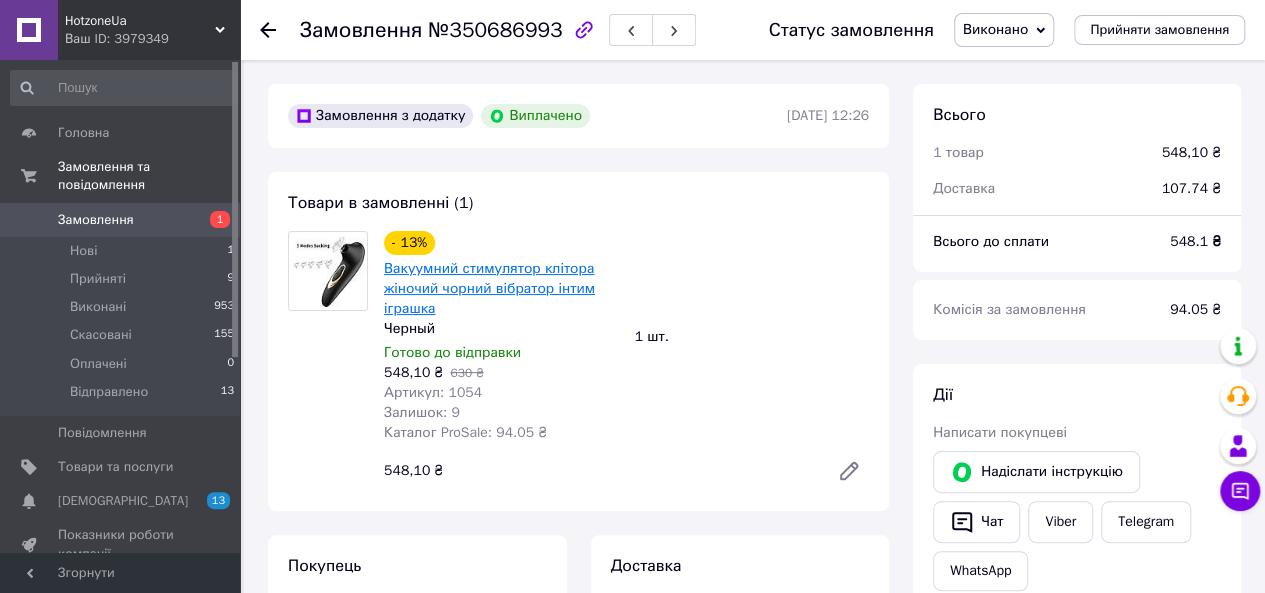 click on "Вакуумний стимулятор клітора жіночий чорний вібратор інтим іграшка" at bounding box center (489, 288) 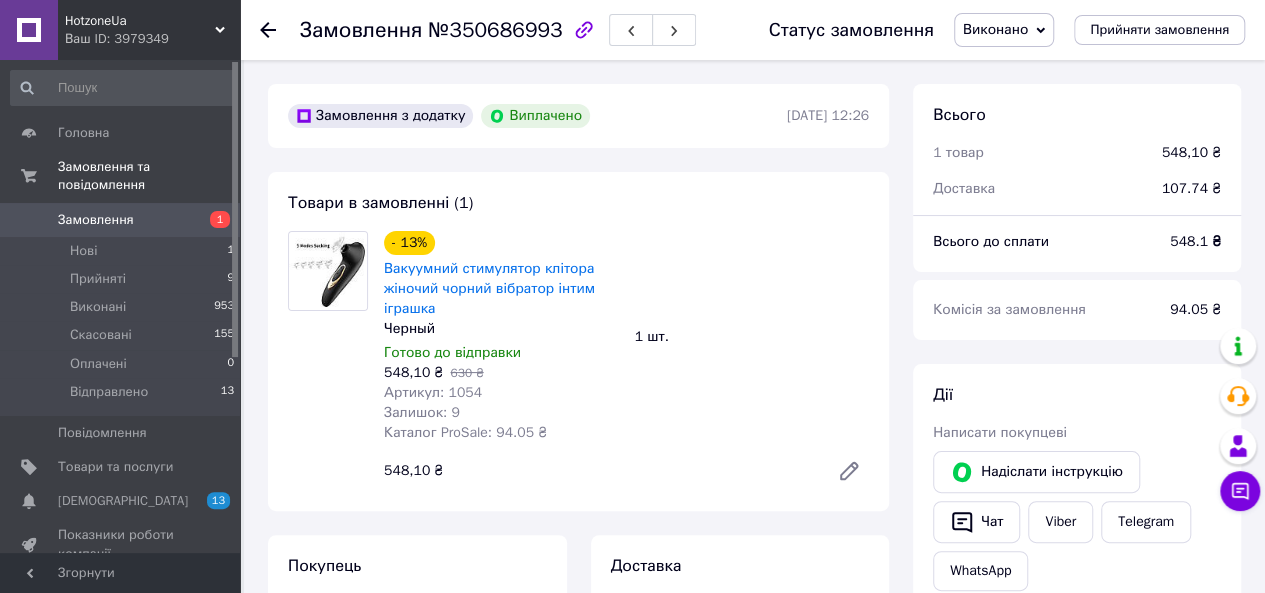 click on "Замовлення" at bounding box center [121, 220] 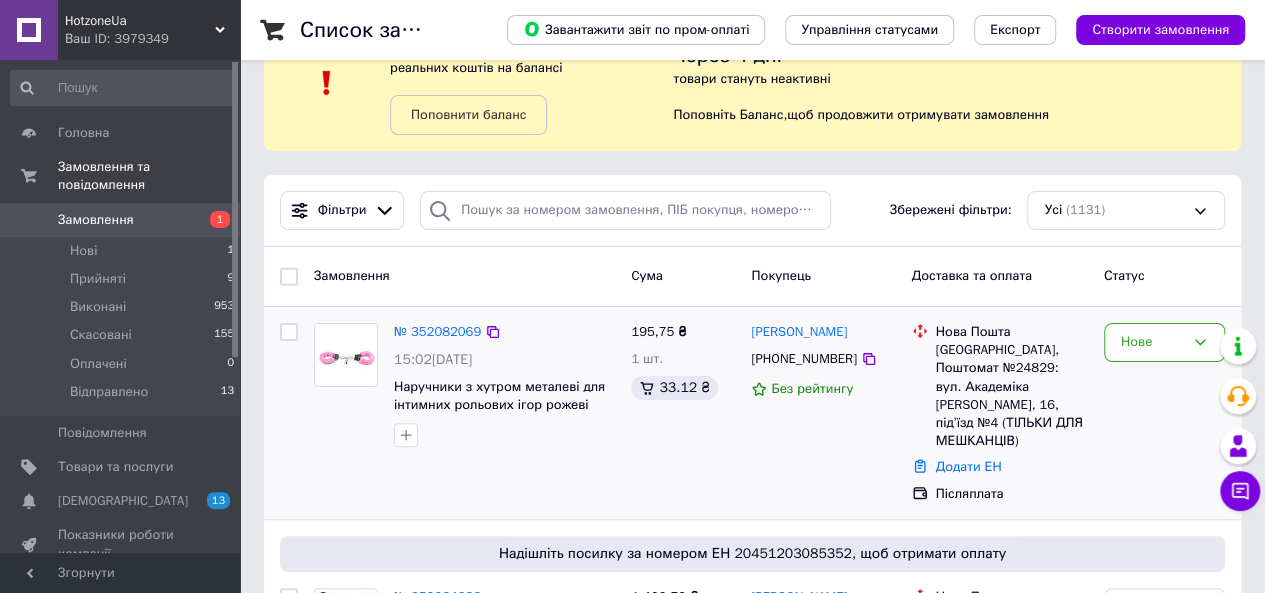 scroll, scrollTop: 100, scrollLeft: 0, axis: vertical 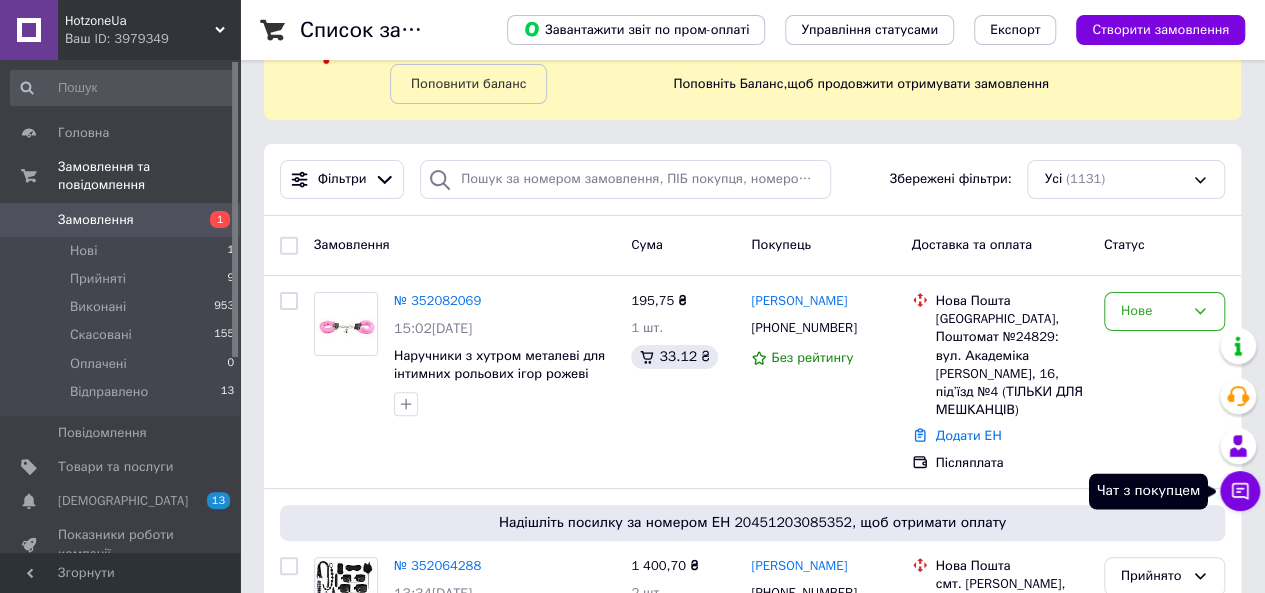 click 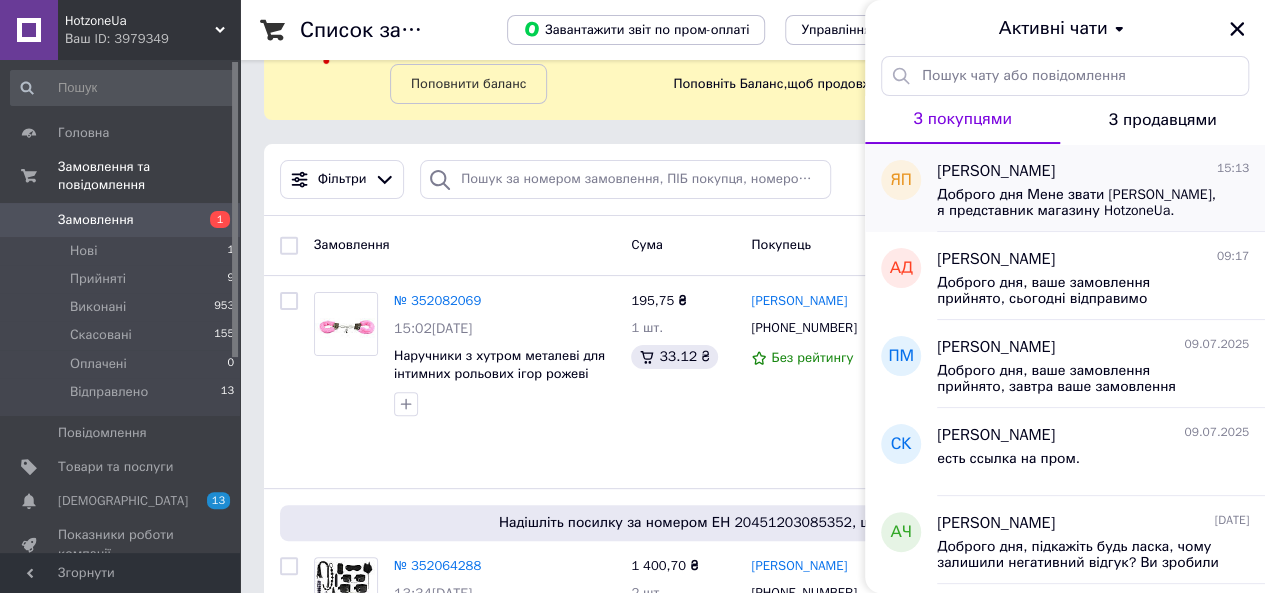 click on "Доброго дня
Мене звати [PERSON_NAME], я представник магазину HotzoneUa.
Отримали від вас замовлення на товар в рожевому кольорі
Замовлення буде відправлено завтра
На пошті посилка буде вказана як «аксесуари».
Дуже рада, що обираєте наш магазин! Будемо безмежно вдячні за відгук! Гарного і мирного вам дня ❤️" at bounding box center (1079, 203) 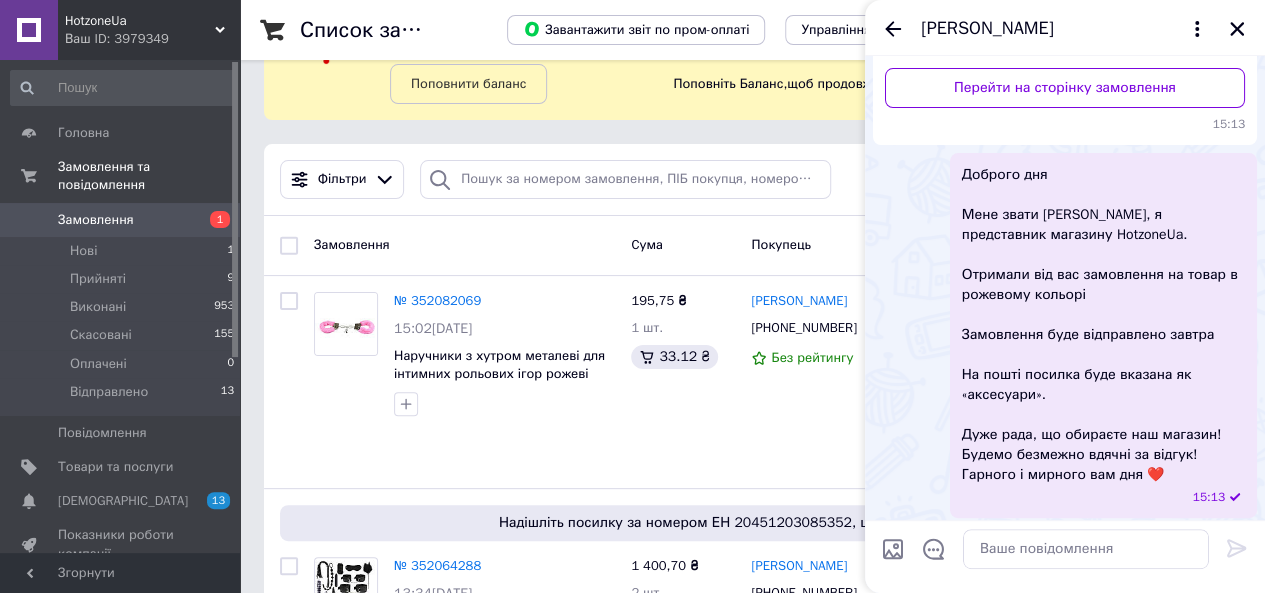 scroll, scrollTop: 263, scrollLeft: 0, axis: vertical 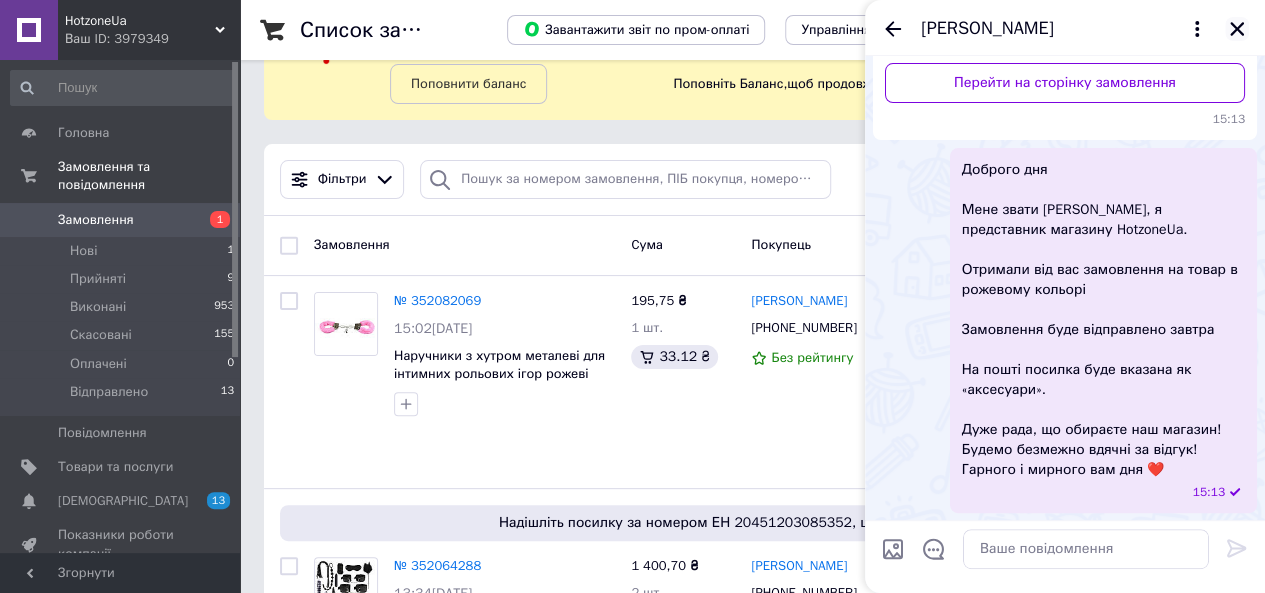 click 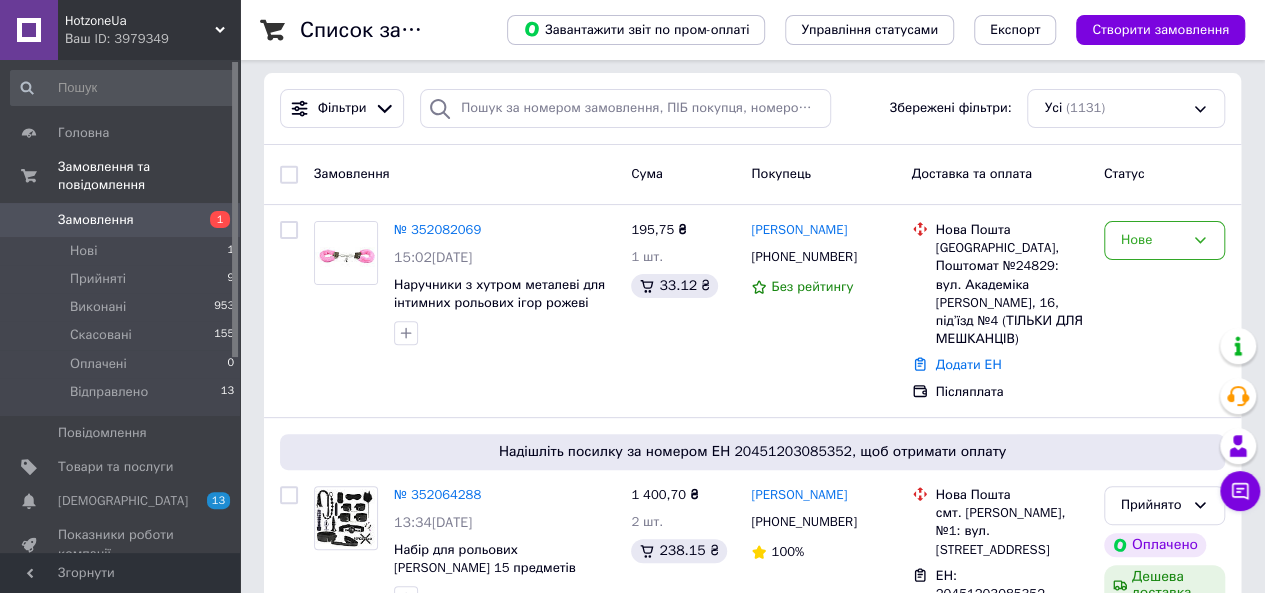 scroll, scrollTop: 200, scrollLeft: 0, axis: vertical 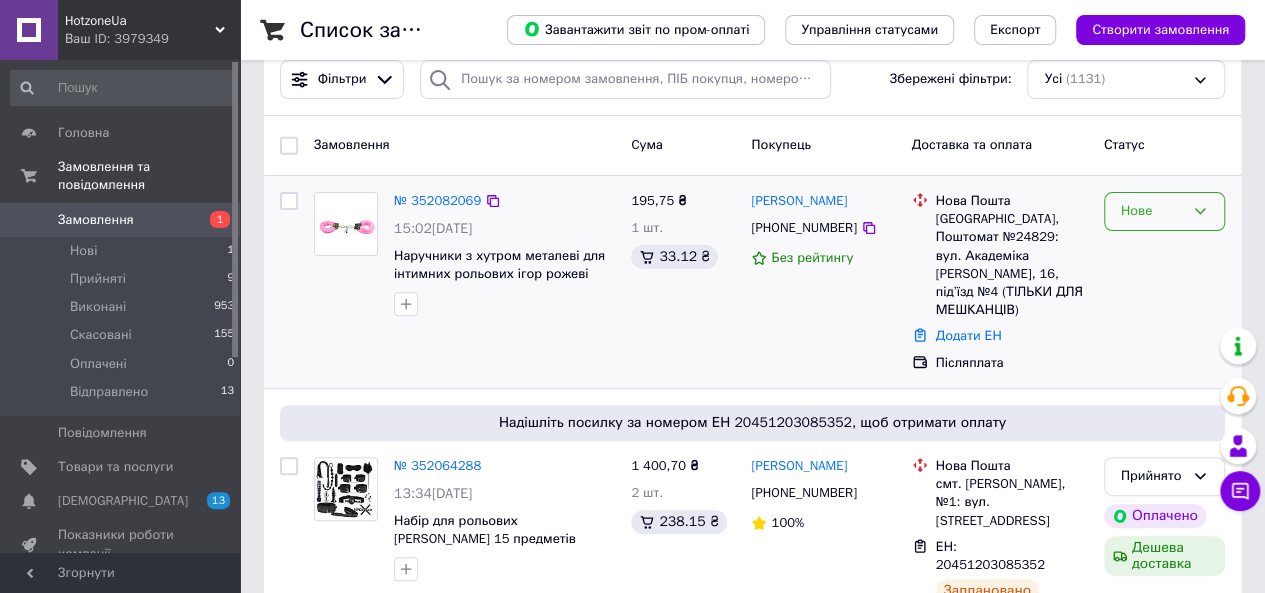 click on "Нове" at bounding box center [1164, 211] 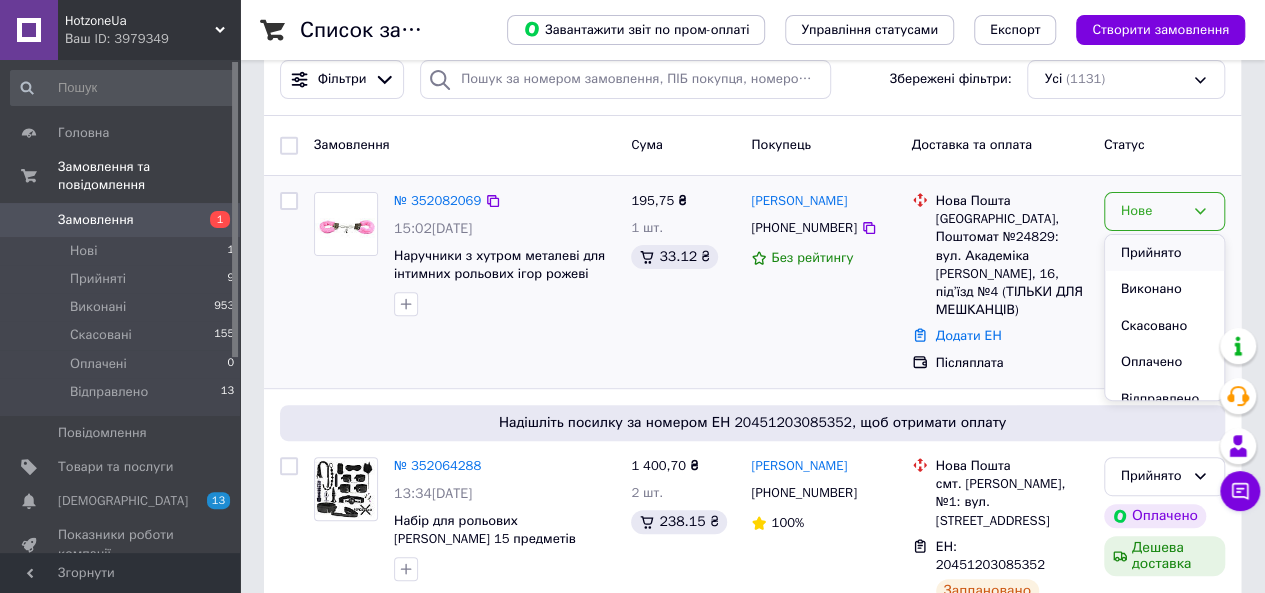 click on "Прийнято" at bounding box center [1164, 253] 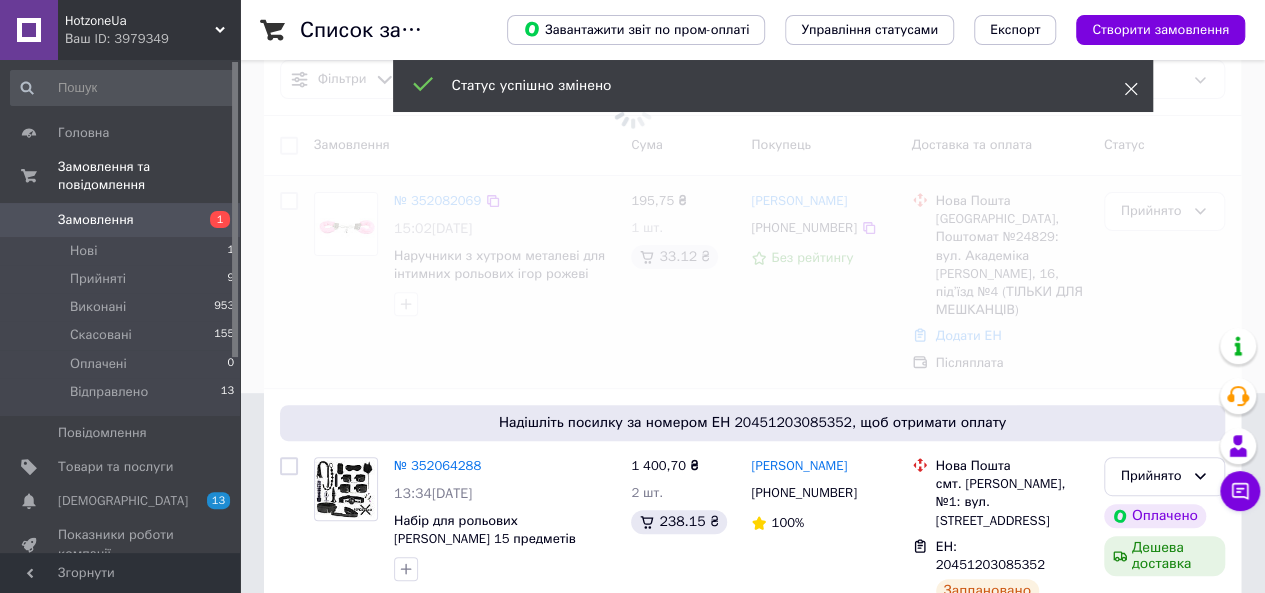 click 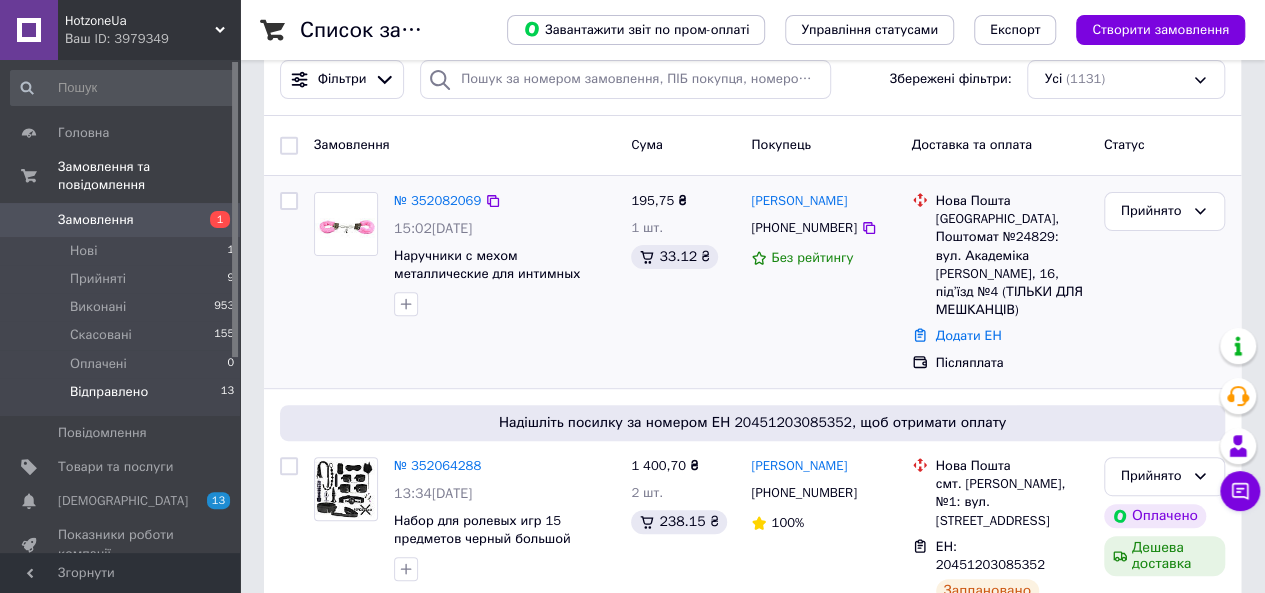 click on "Відправлено 13" at bounding box center (123, 397) 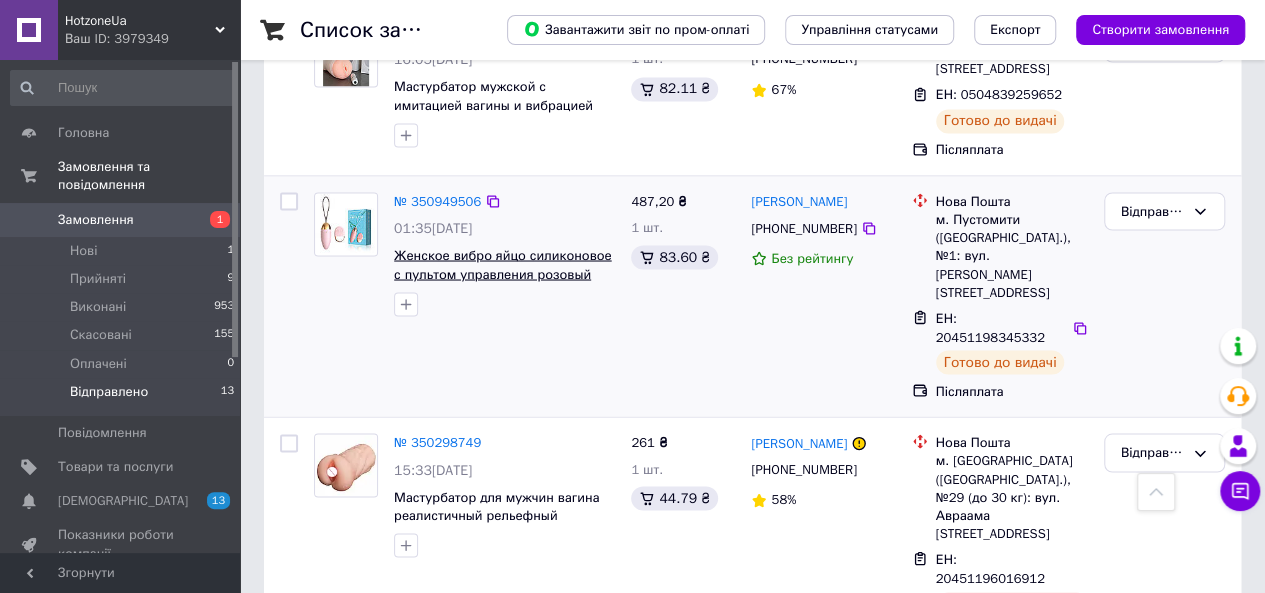 scroll, scrollTop: 1490, scrollLeft: 0, axis: vertical 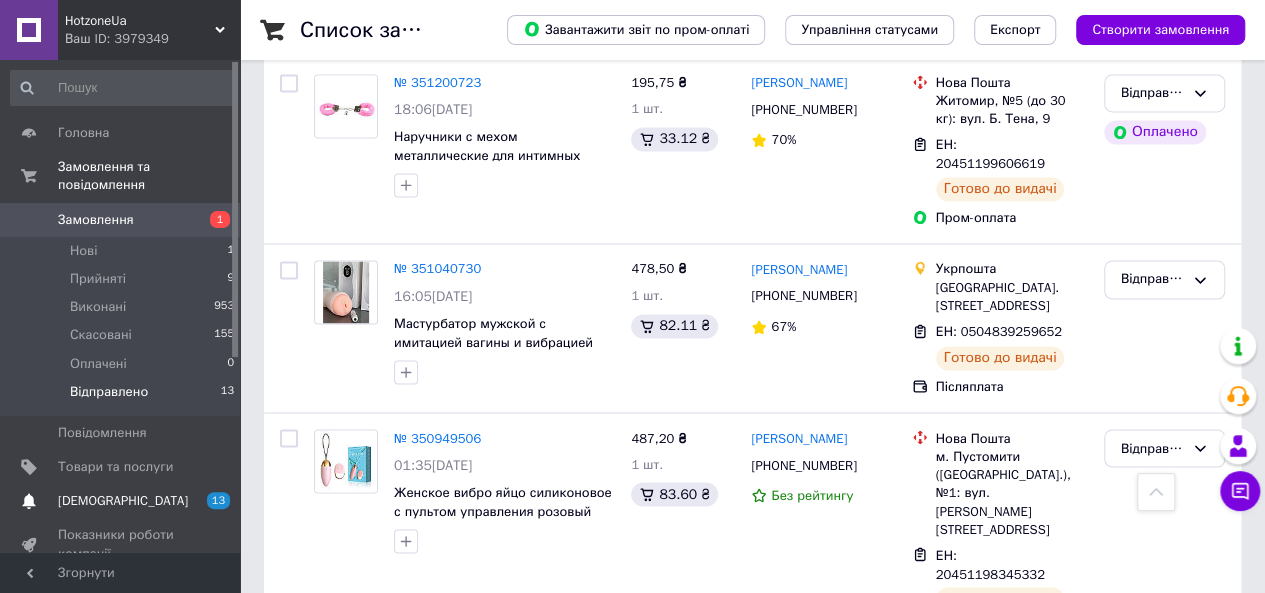 click on "[DEMOGRAPHIC_DATA]" at bounding box center [121, 501] 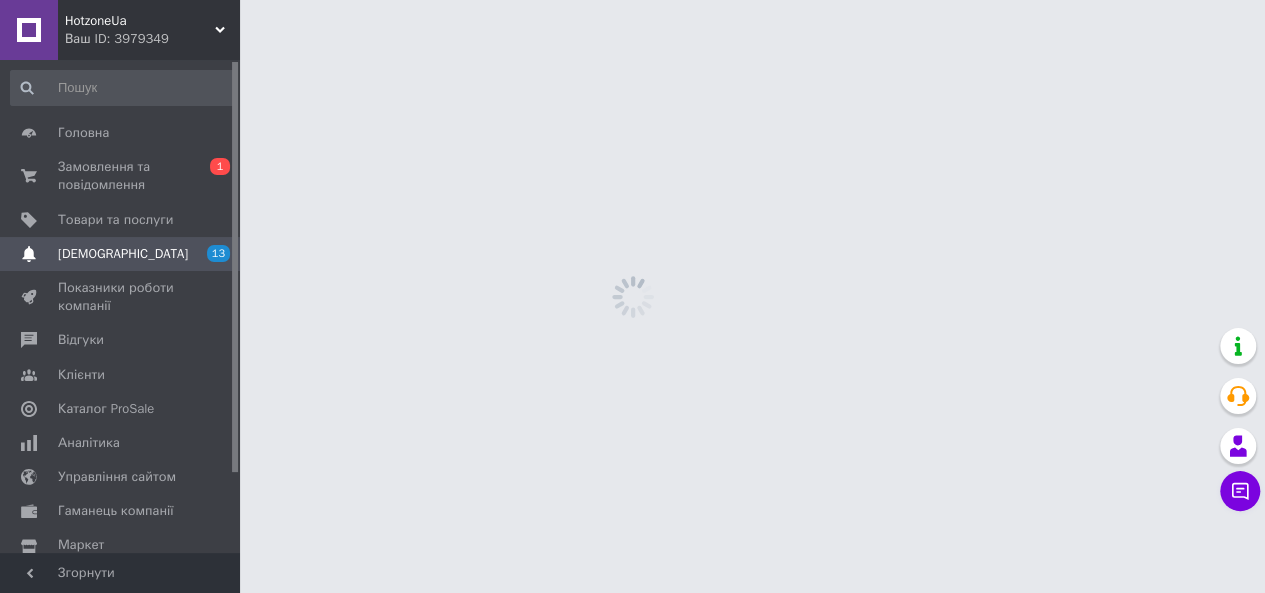scroll, scrollTop: 0, scrollLeft: 0, axis: both 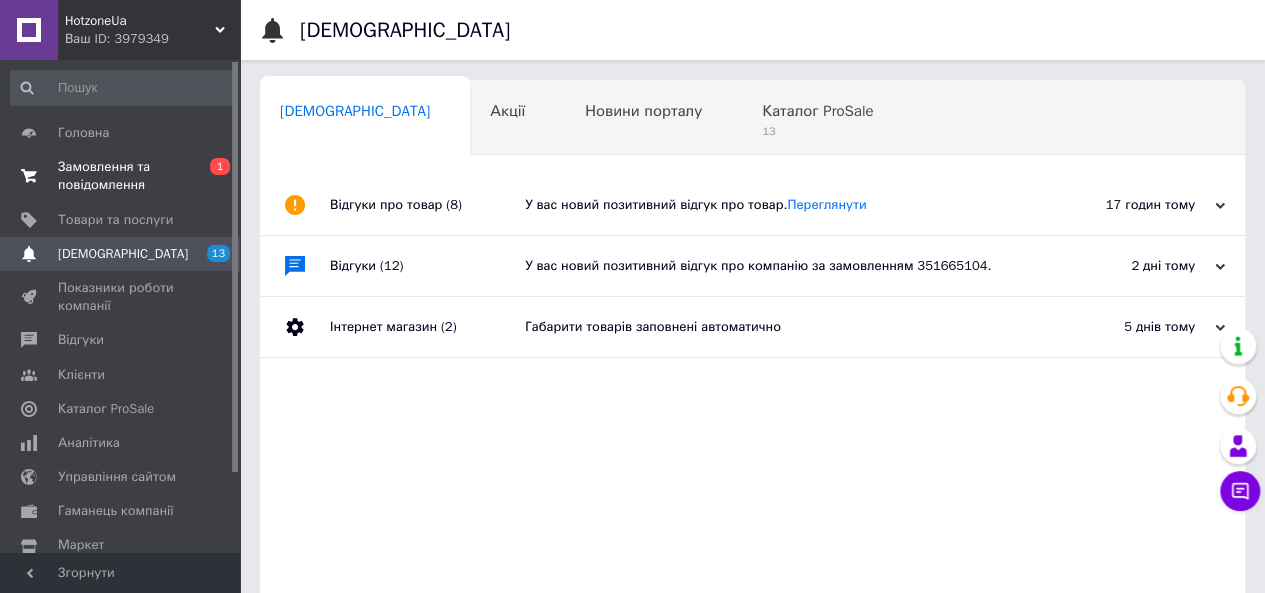 click on "Замовлення та повідомлення" at bounding box center [121, 176] 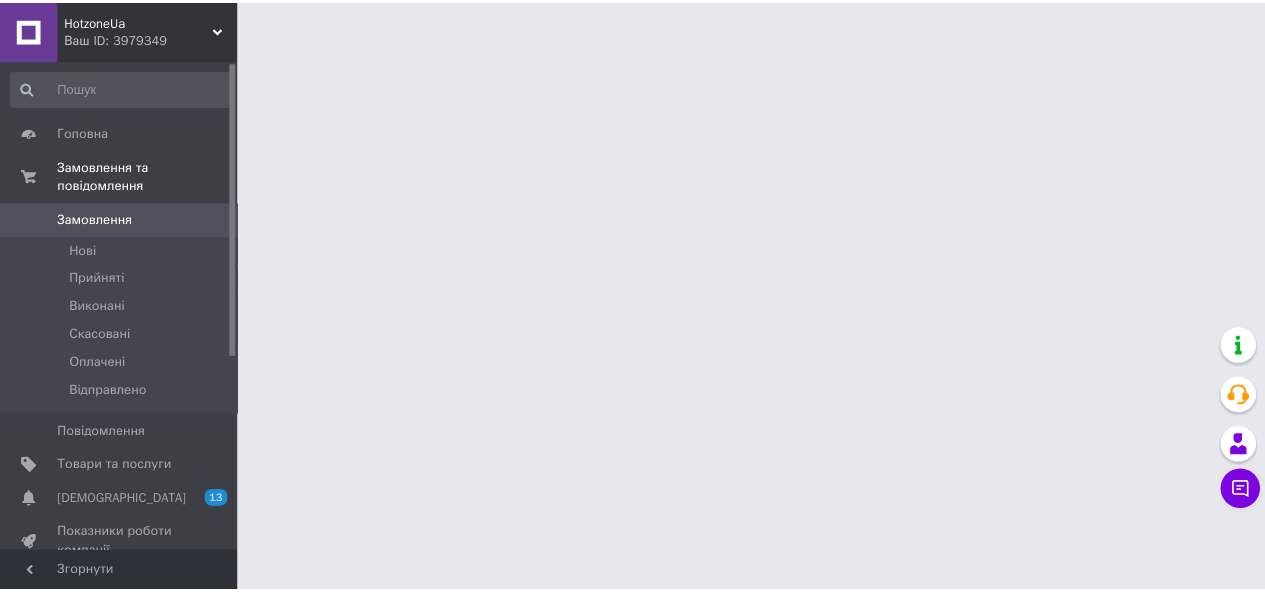 scroll, scrollTop: 0, scrollLeft: 0, axis: both 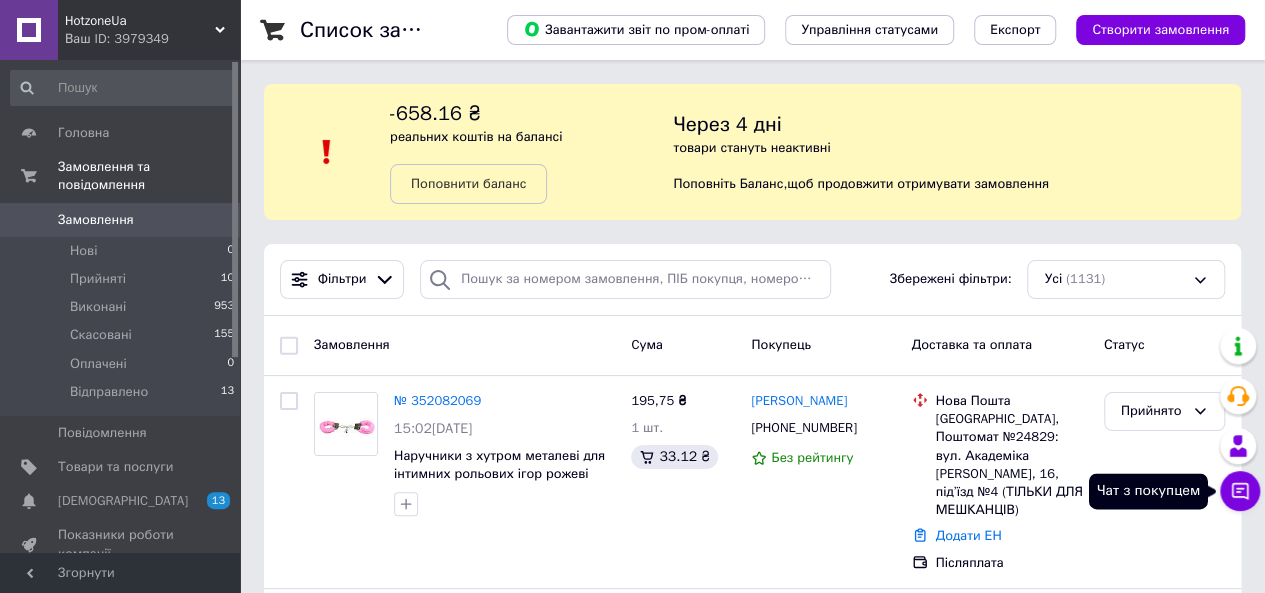 click on "Чат з покупцем" at bounding box center (1240, 491) 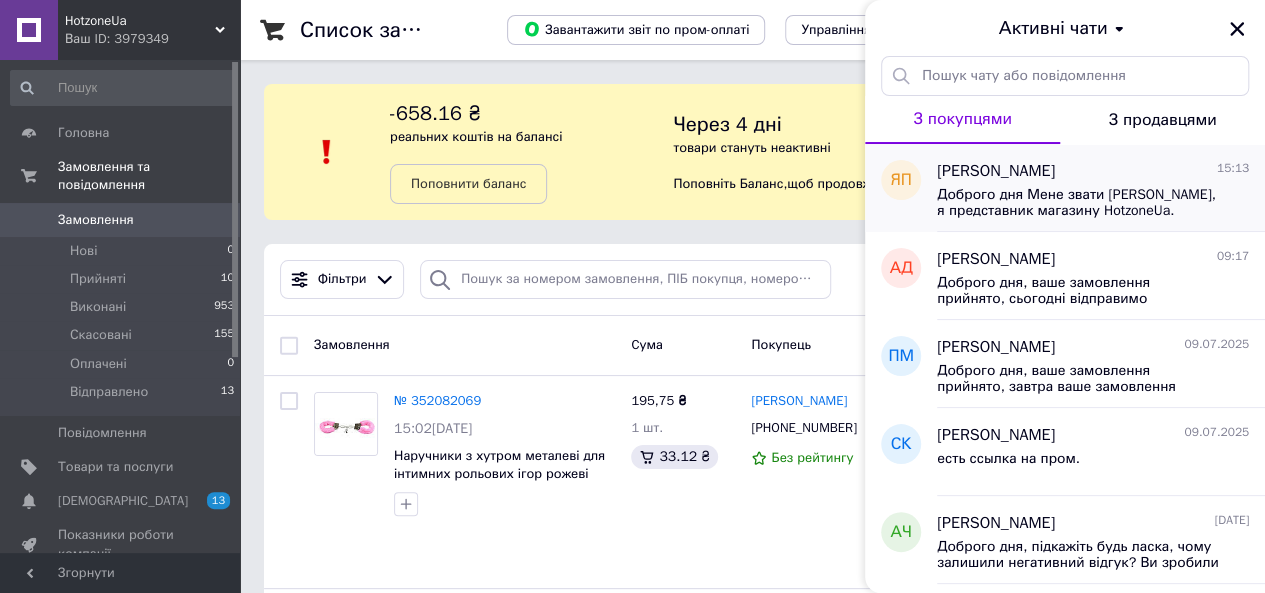 click on "Яна Позур 15:13" at bounding box center (1093, 171) 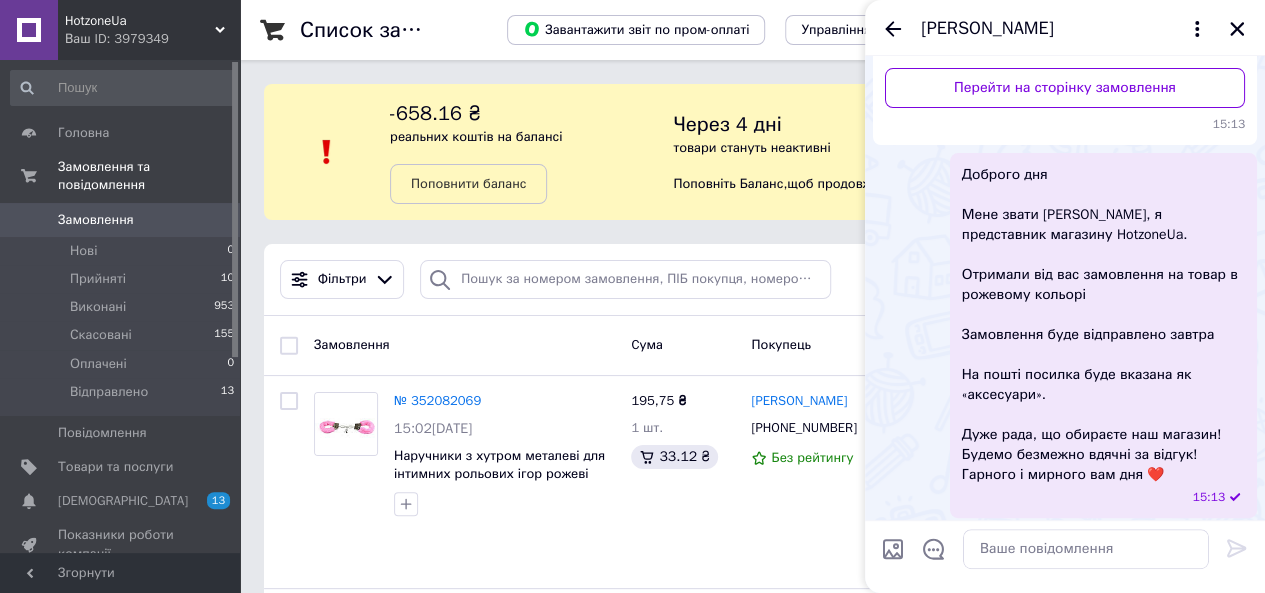 scroll, scrollTop: 263, scrollLeft: 0, axis: vertical 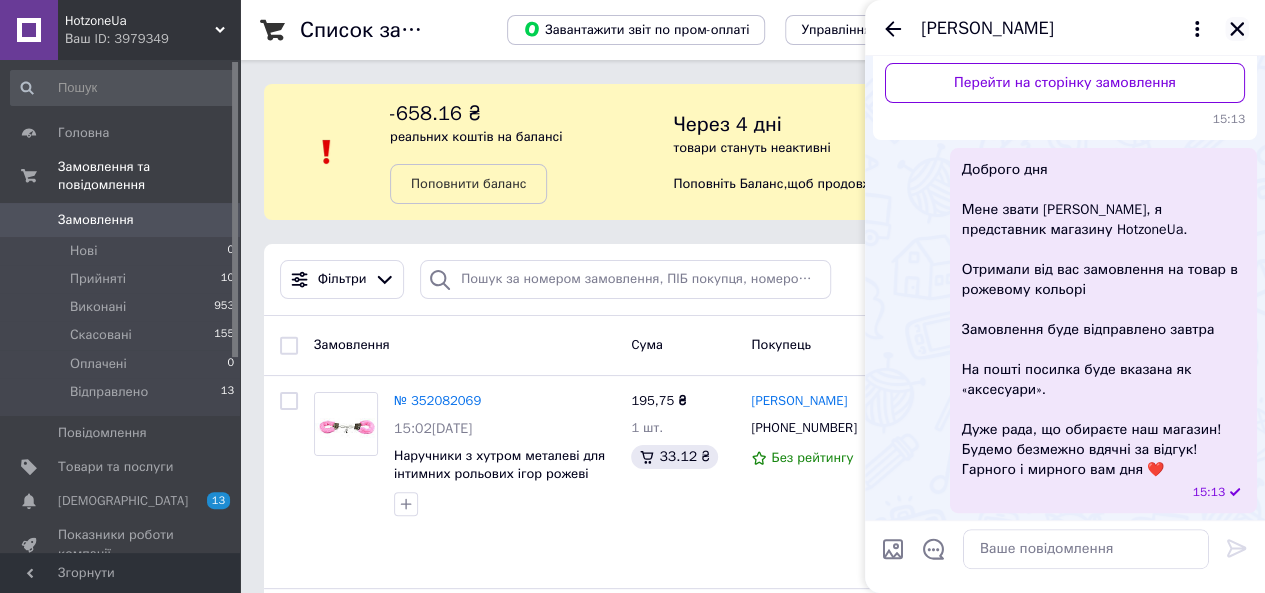 click 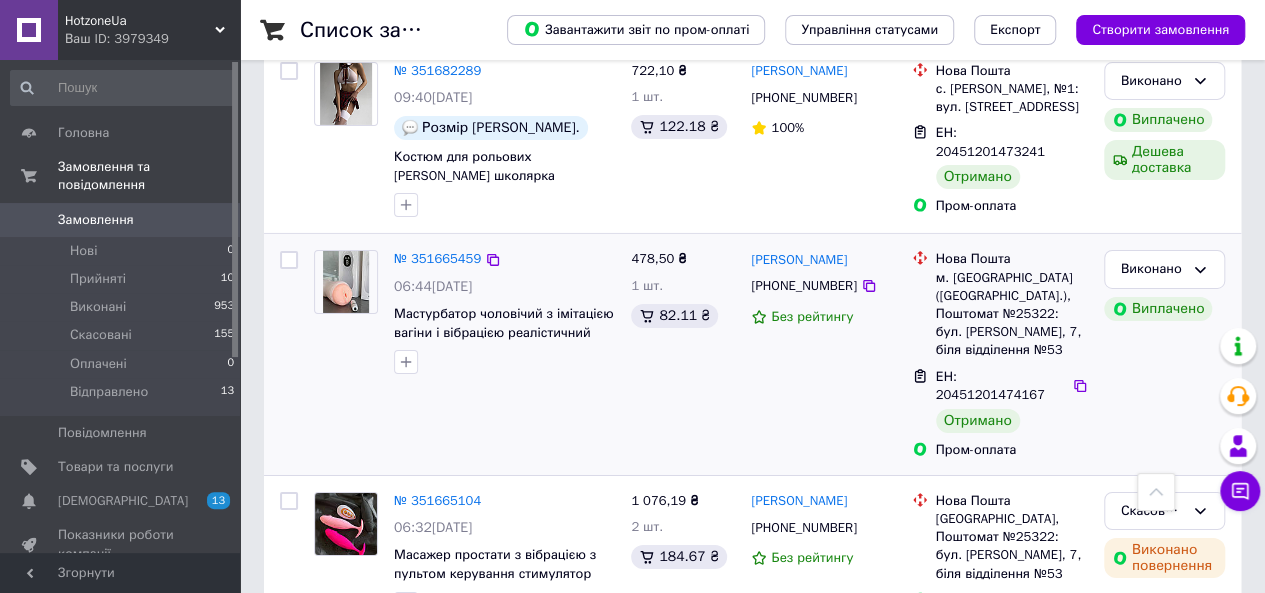 scroll, scrollTop: 3300, scrollLeft: 0, axis: vertical 